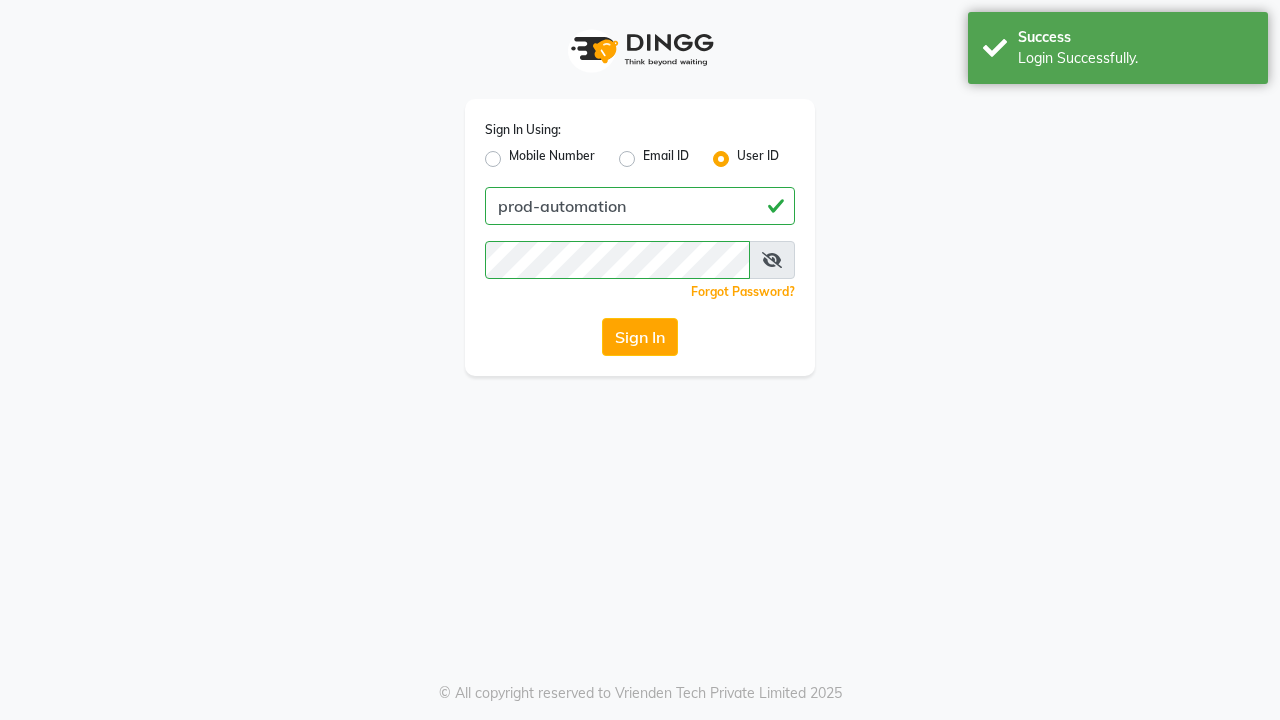 scroll, scrollTop: 0, scrollLeft: 0, axis: both 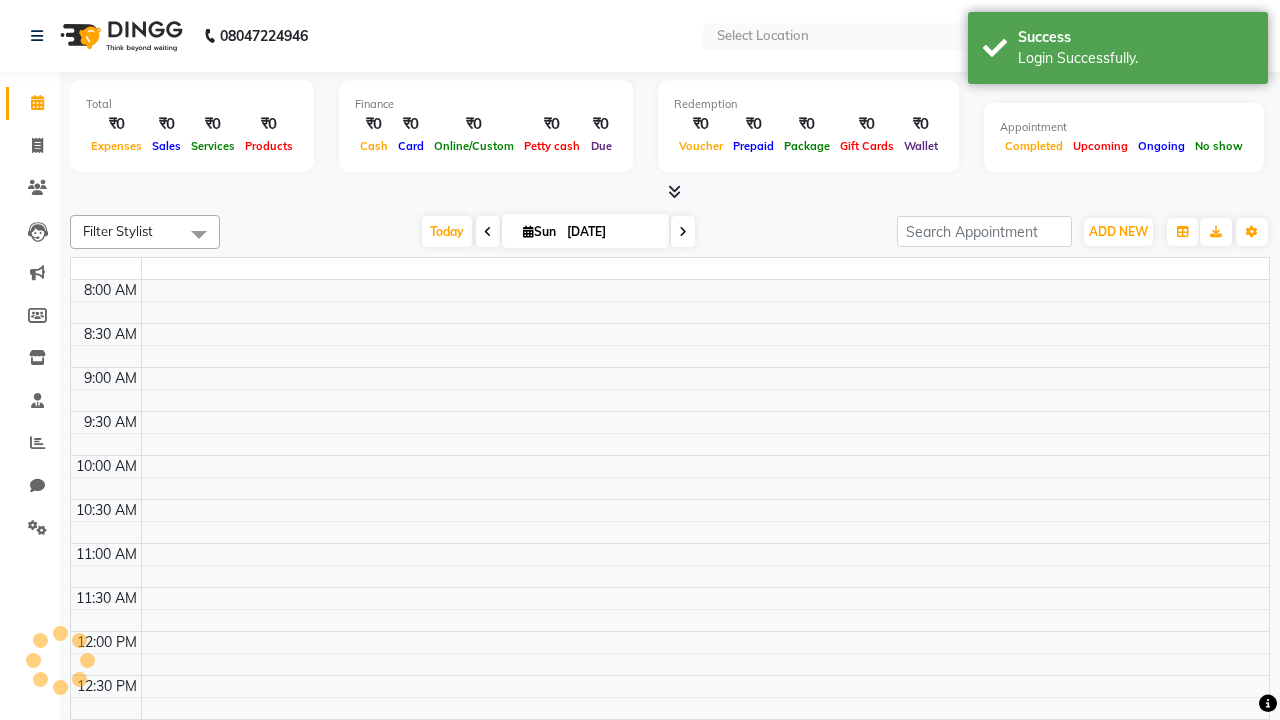 select on "en" 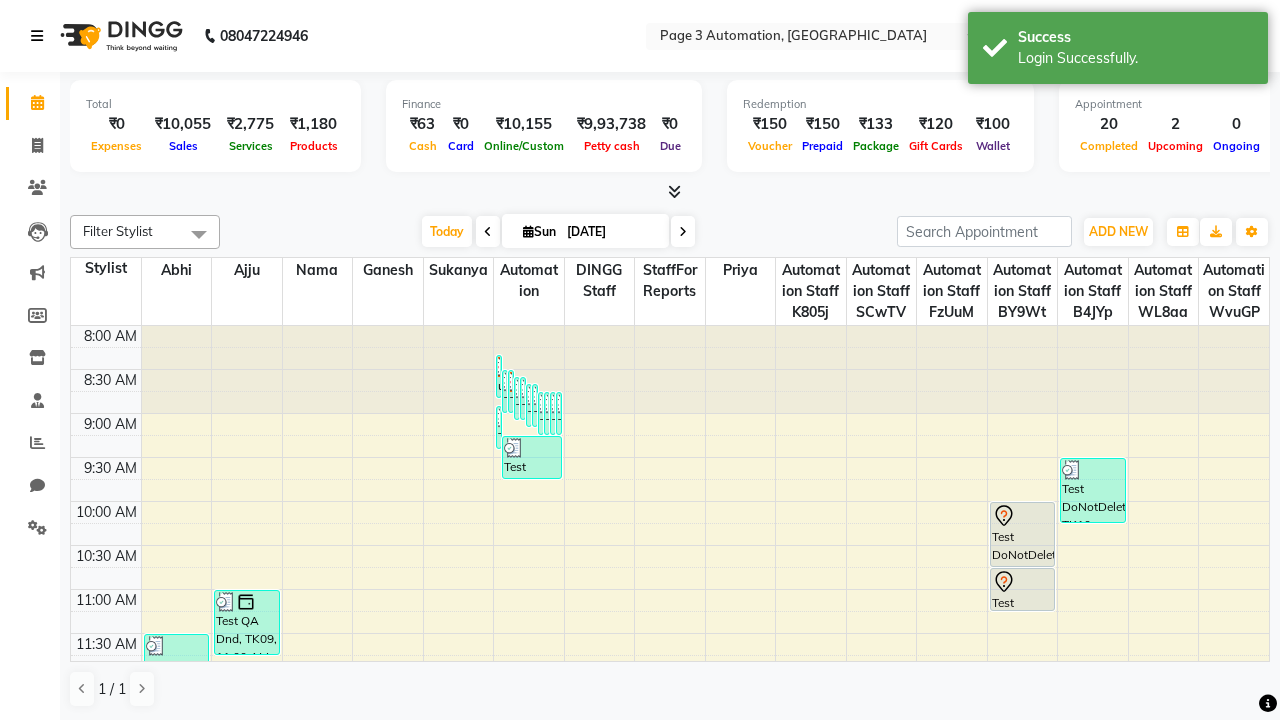 click at bounding box center [37, 36] 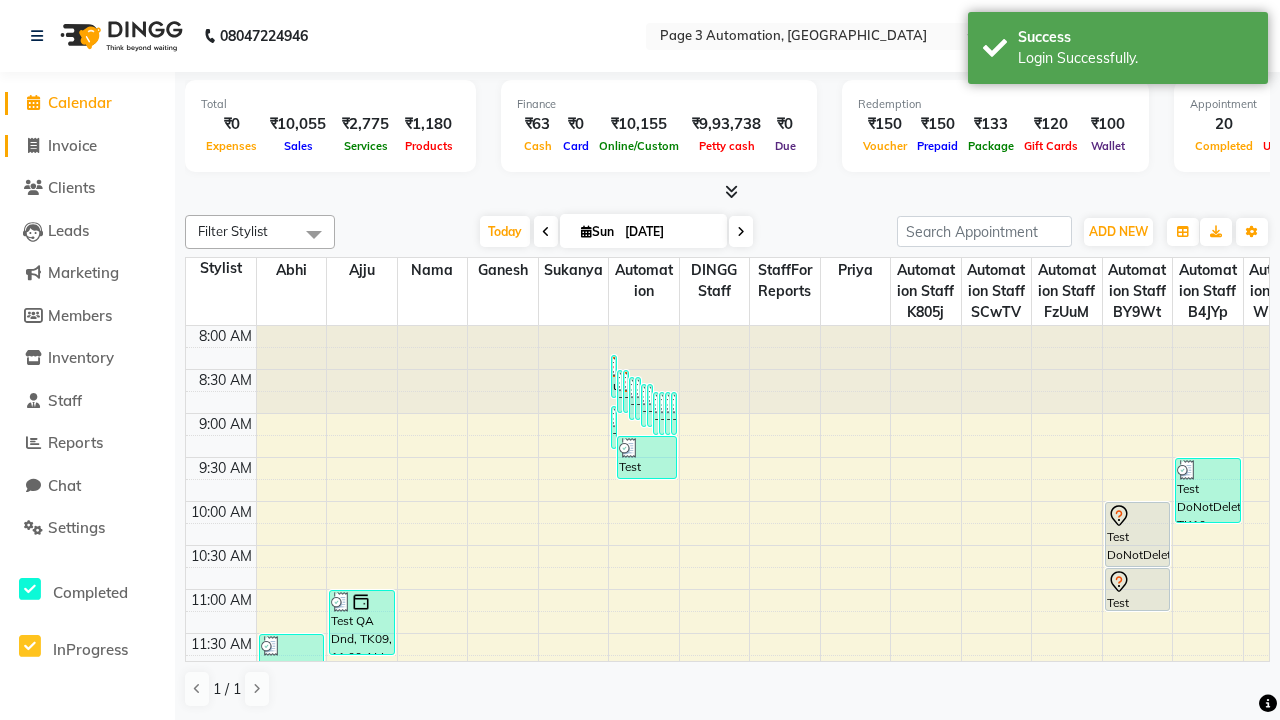 click on "Invoice" 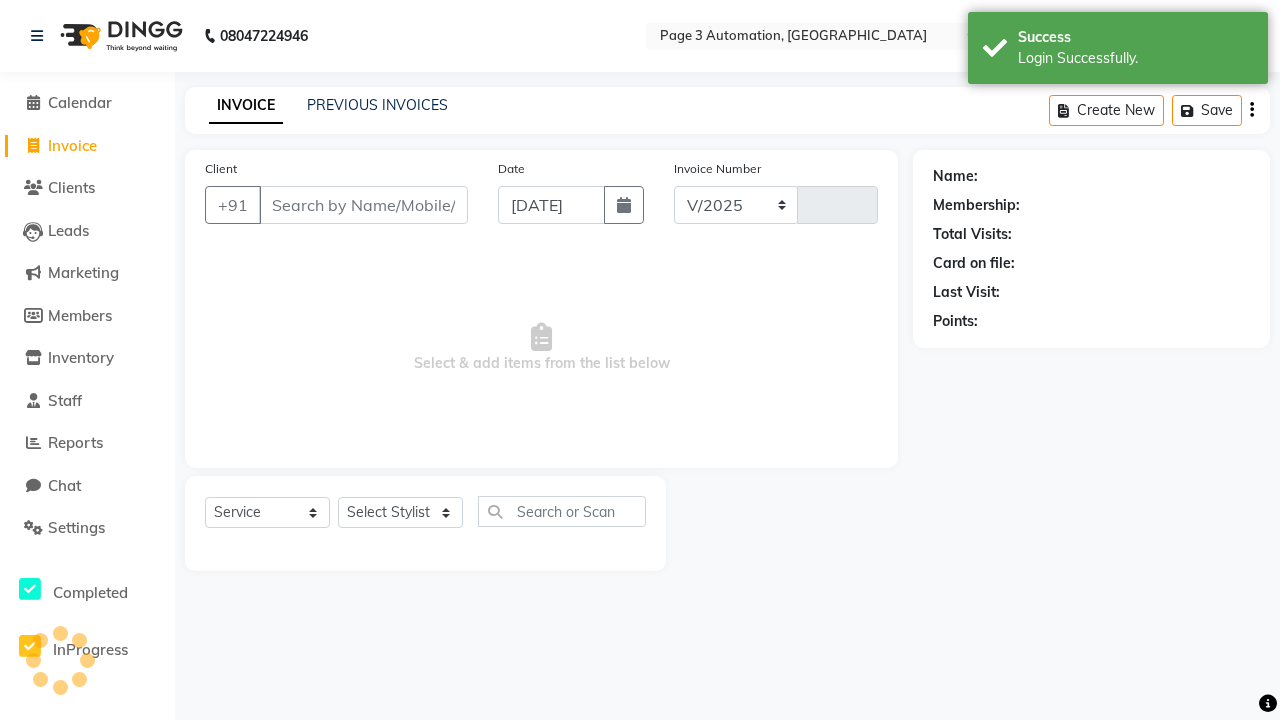 select on "2774" 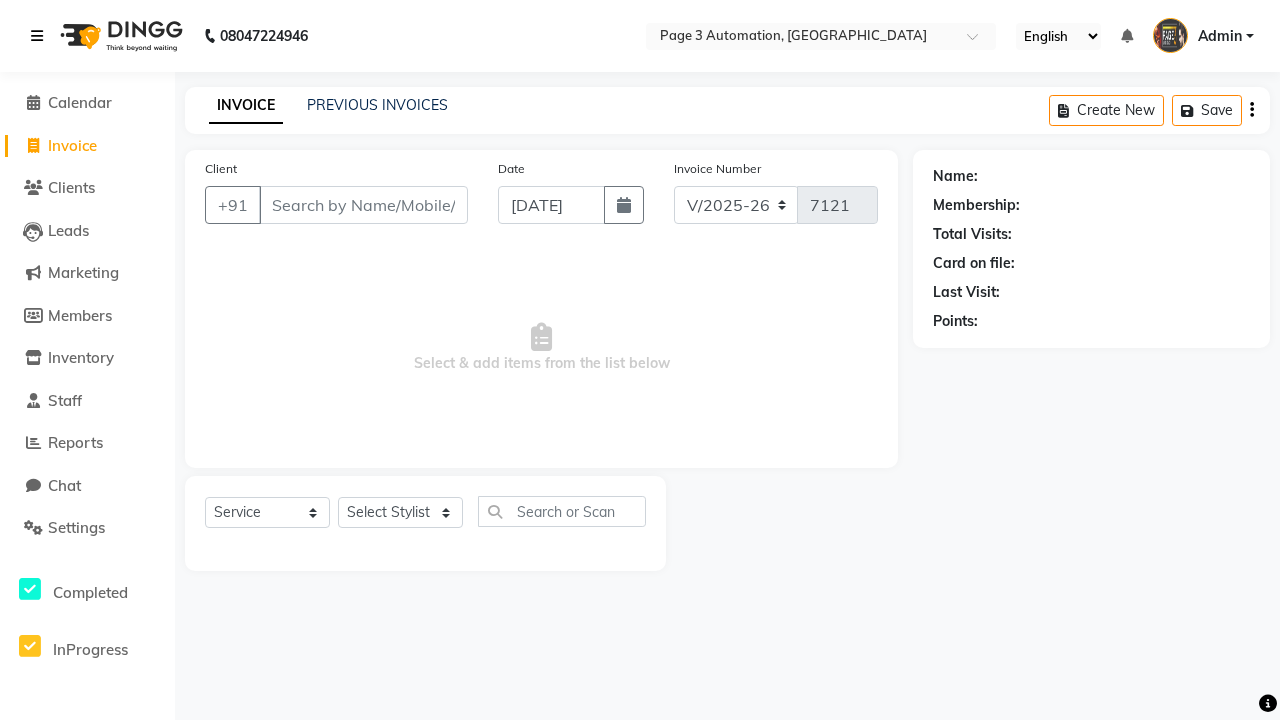 click at bounding box center [37, 36] 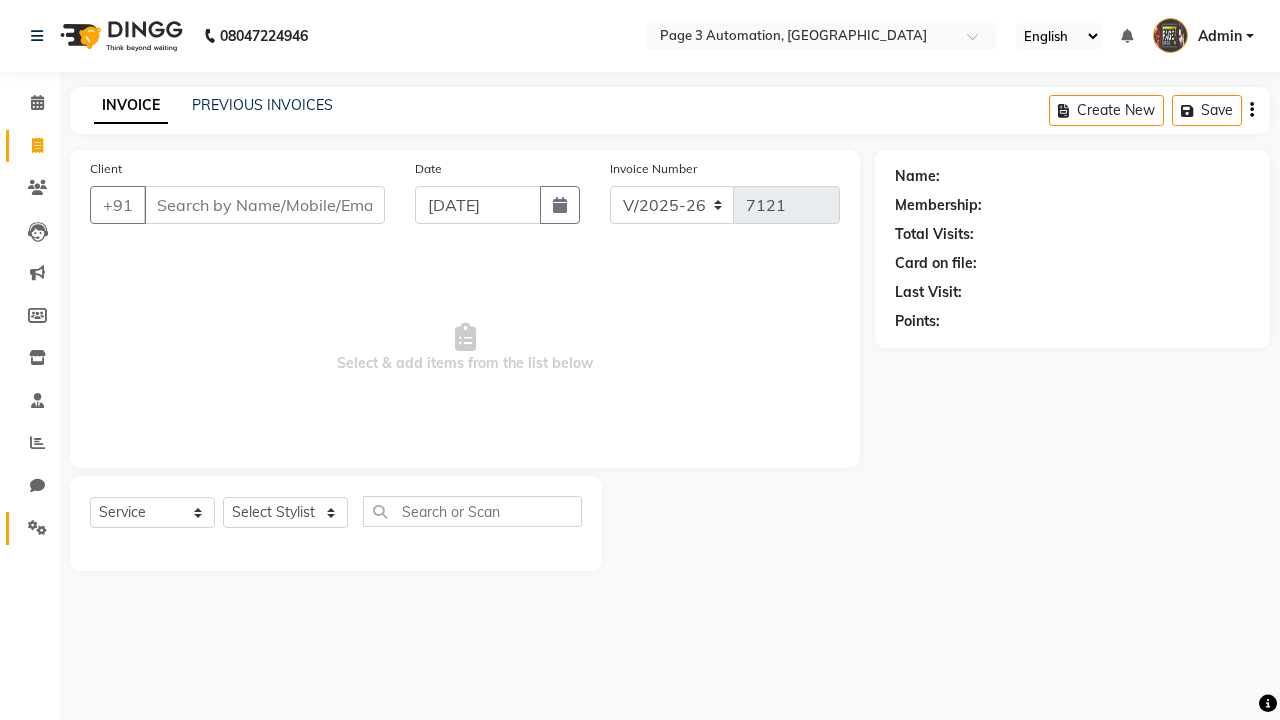 click 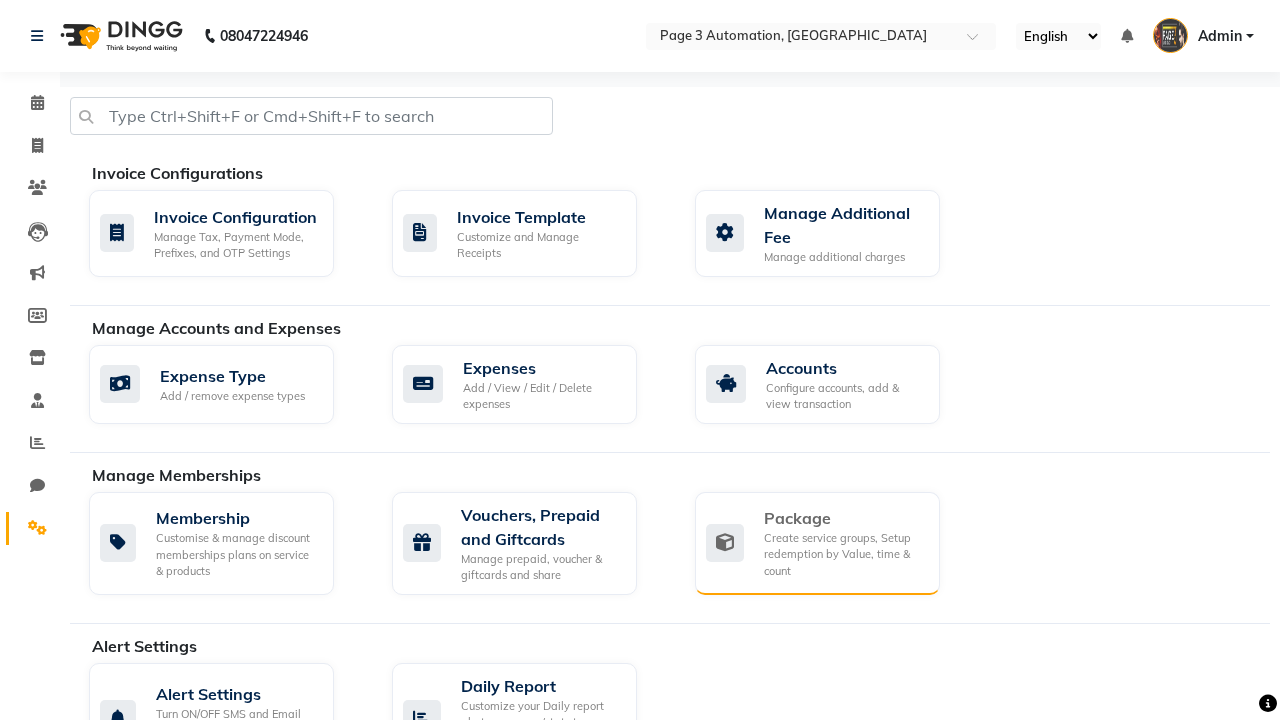 click on "Package" 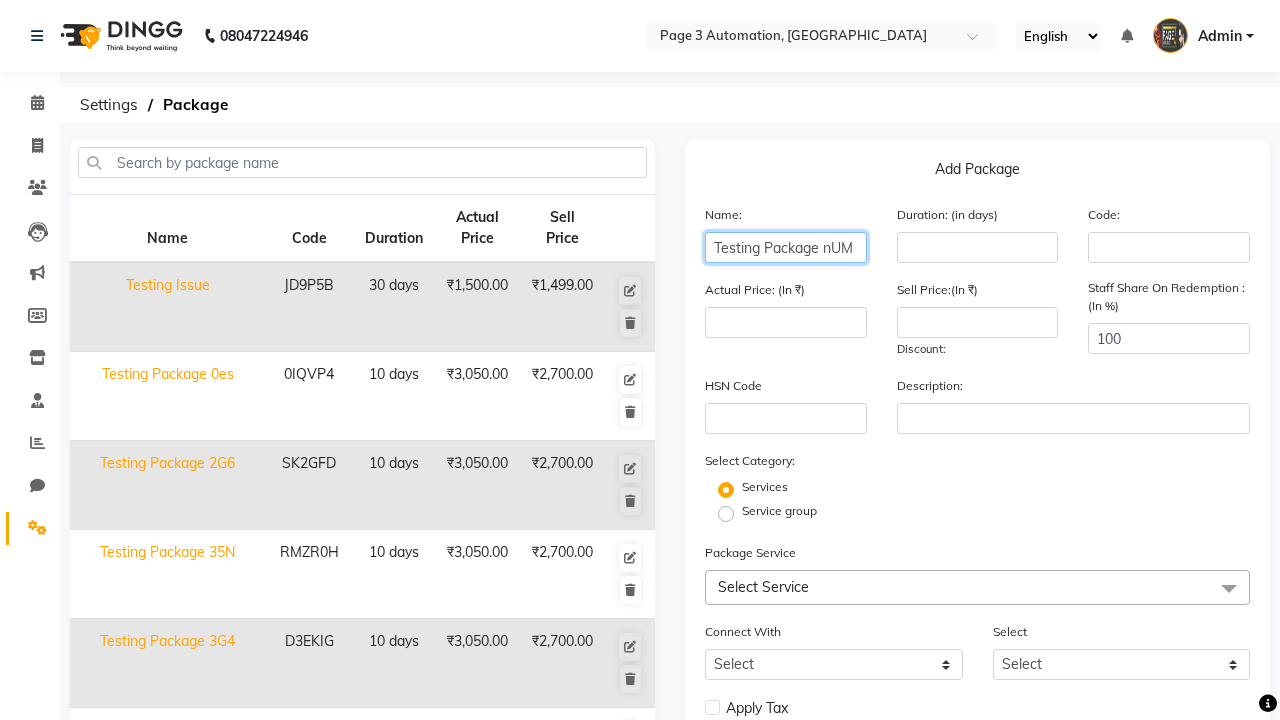 type on "Testing Package nUM" 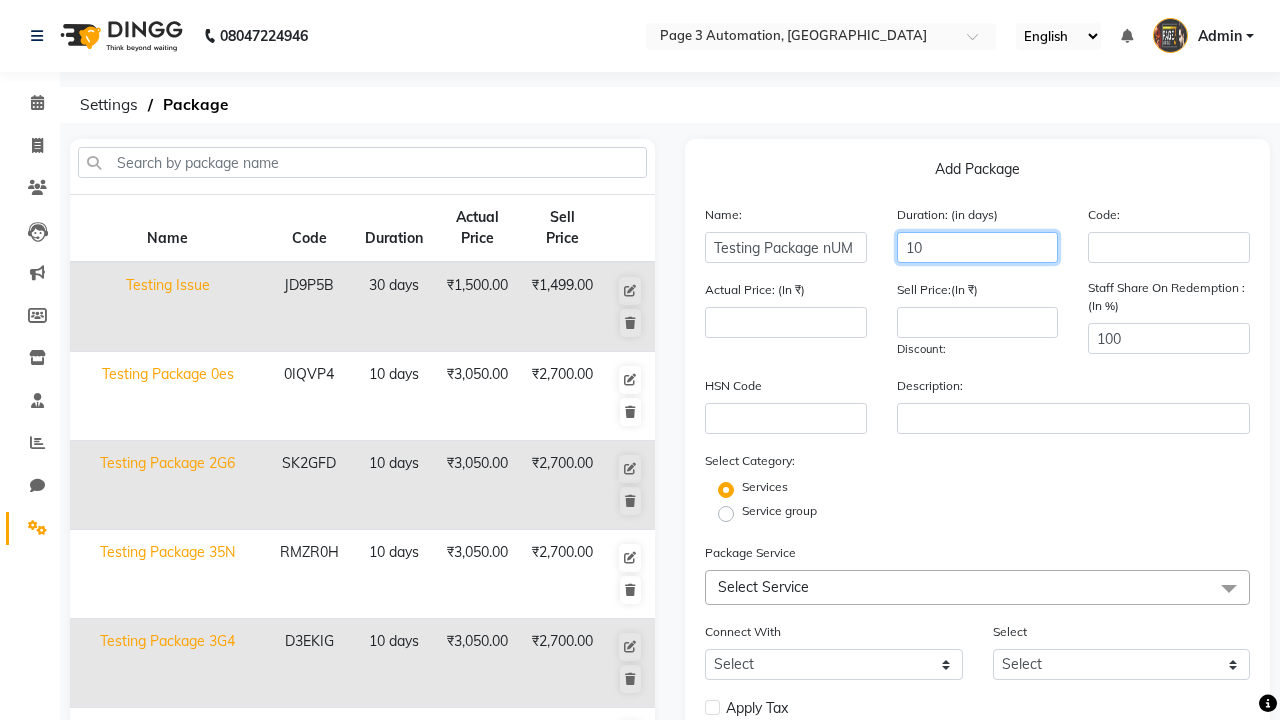 type on "10" 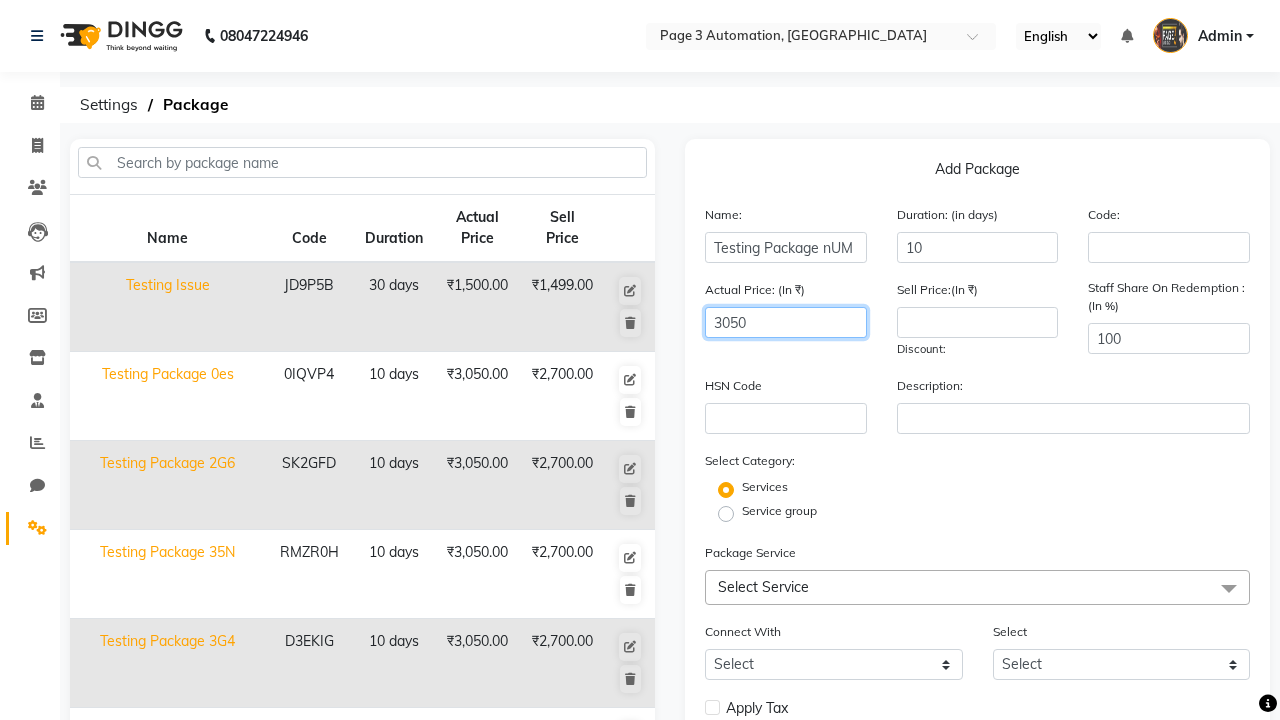 type on "3050" 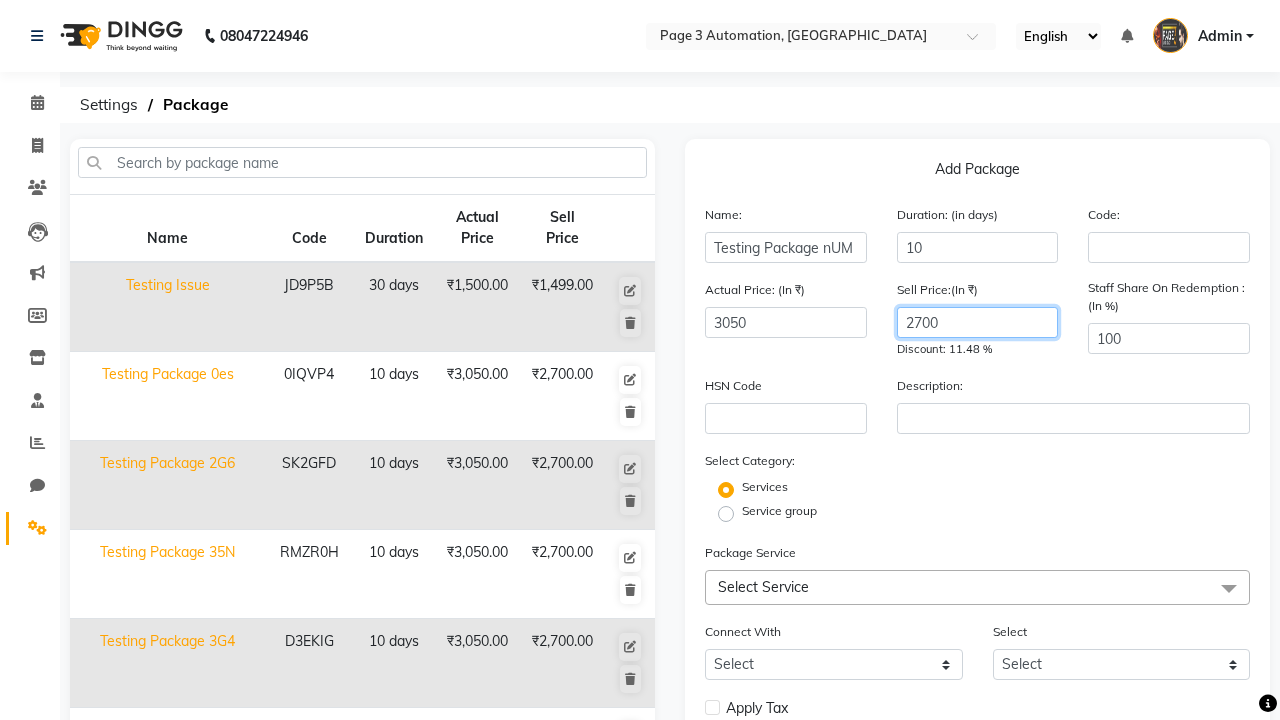 type on "2700" 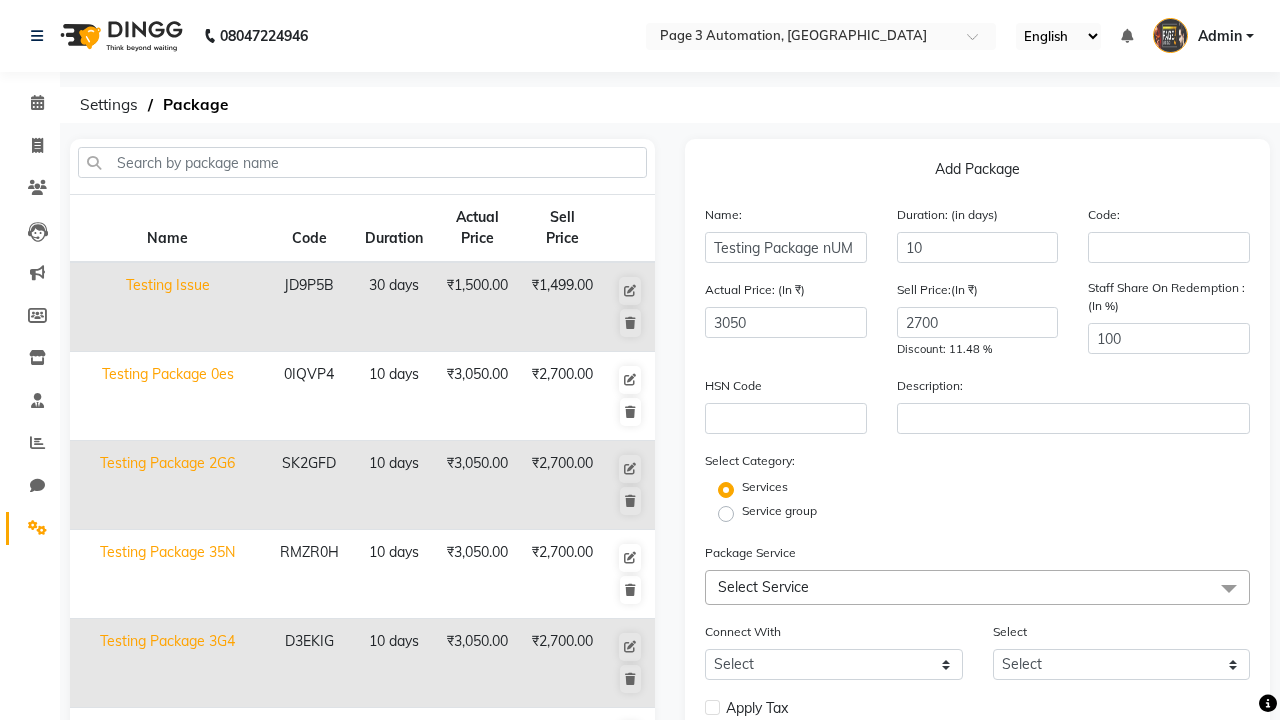 click on "Service group" 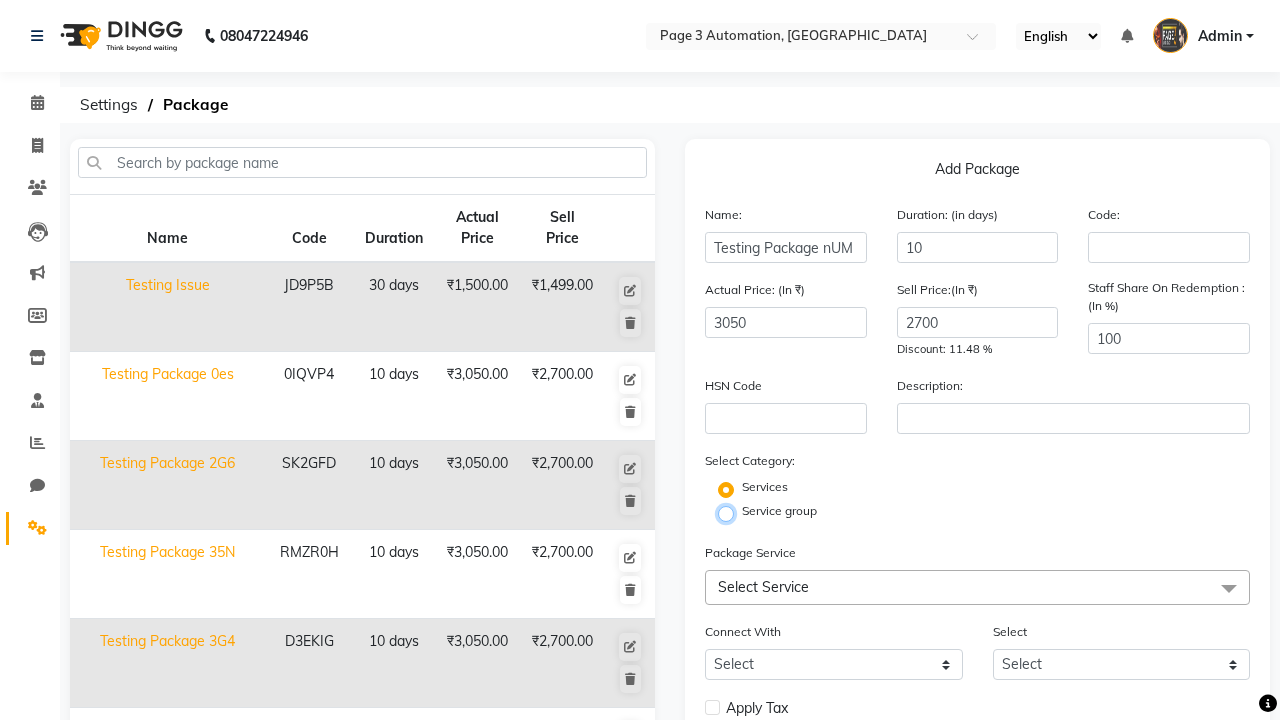 click on "Service group" at bounding box center (732, 512) 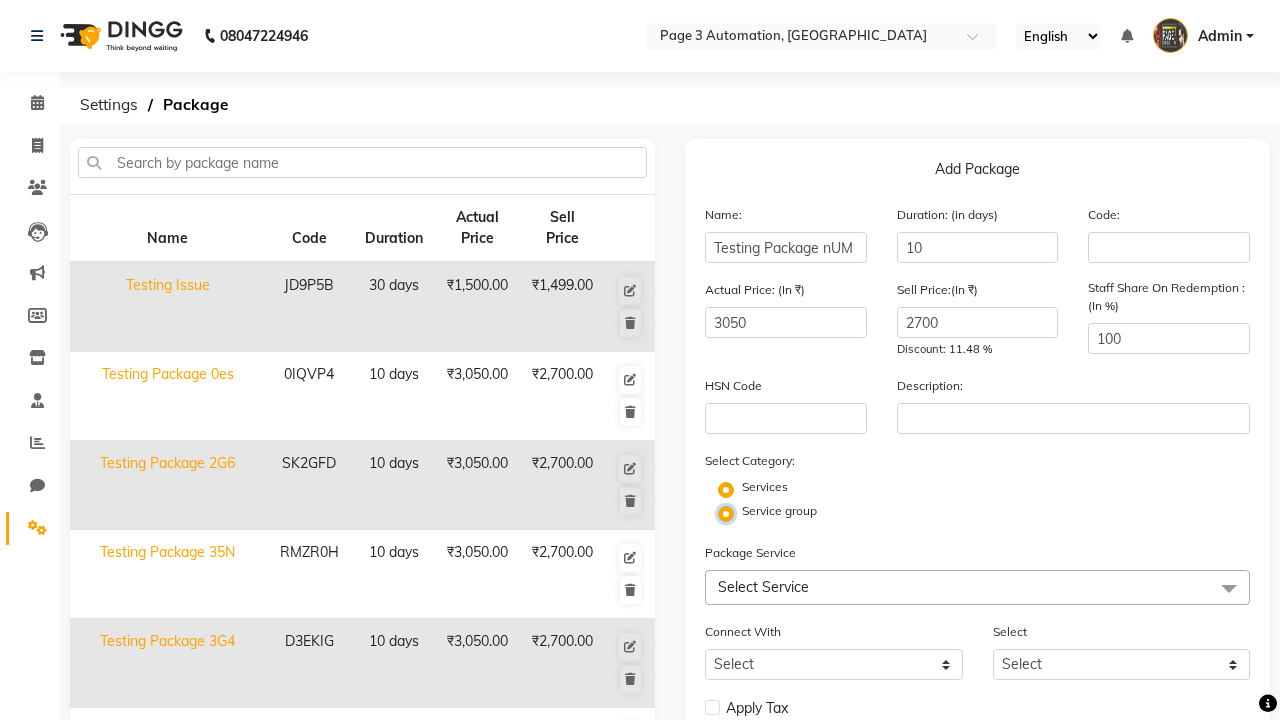 radio on "false" 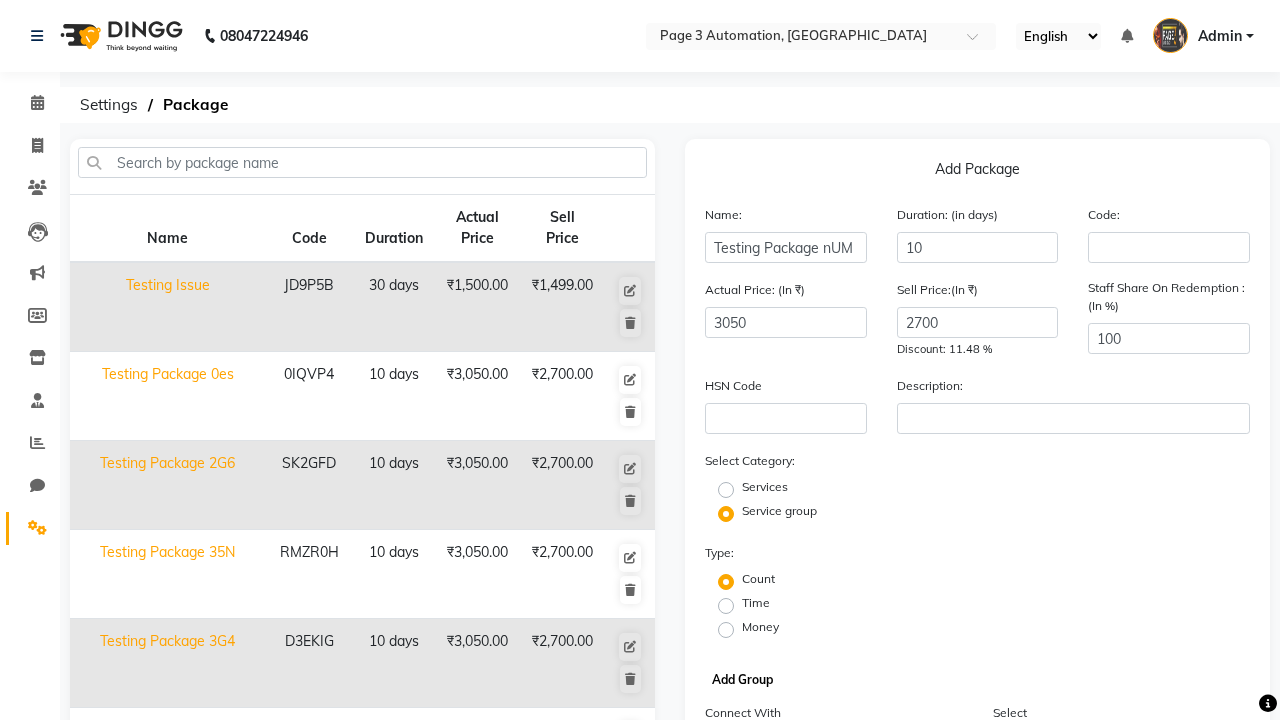 click on "Add Group" 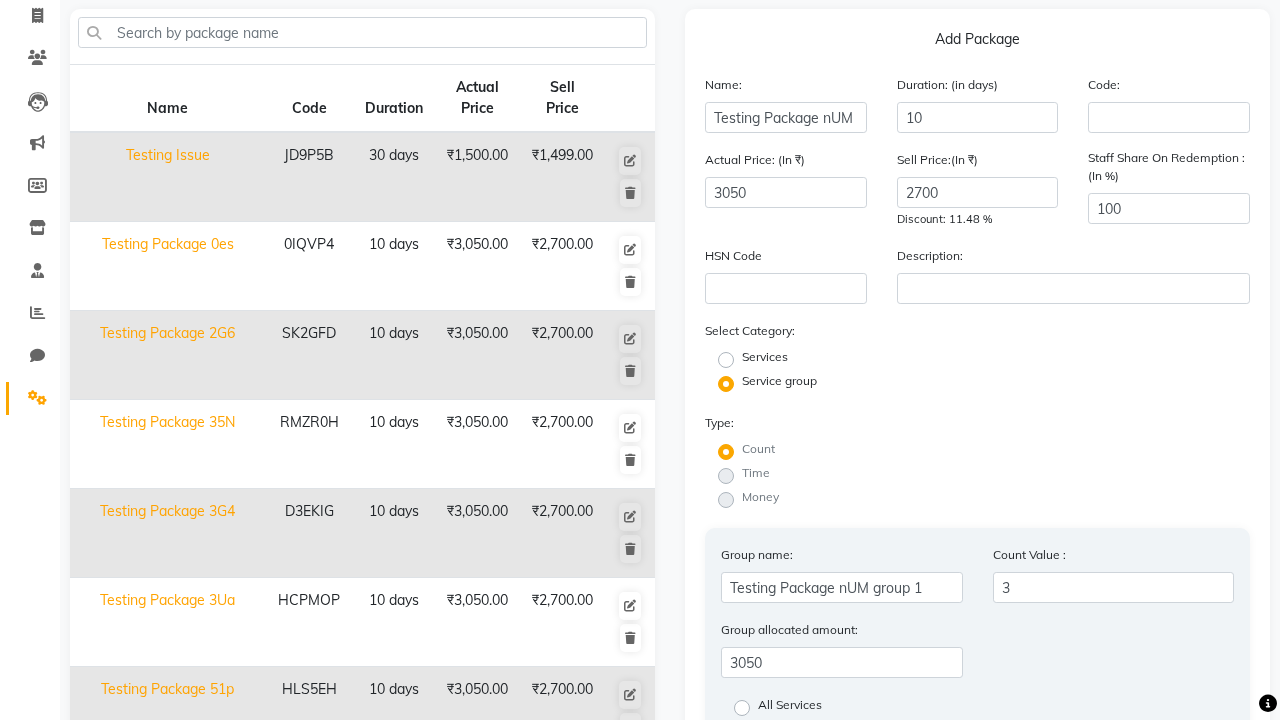 type on "3" 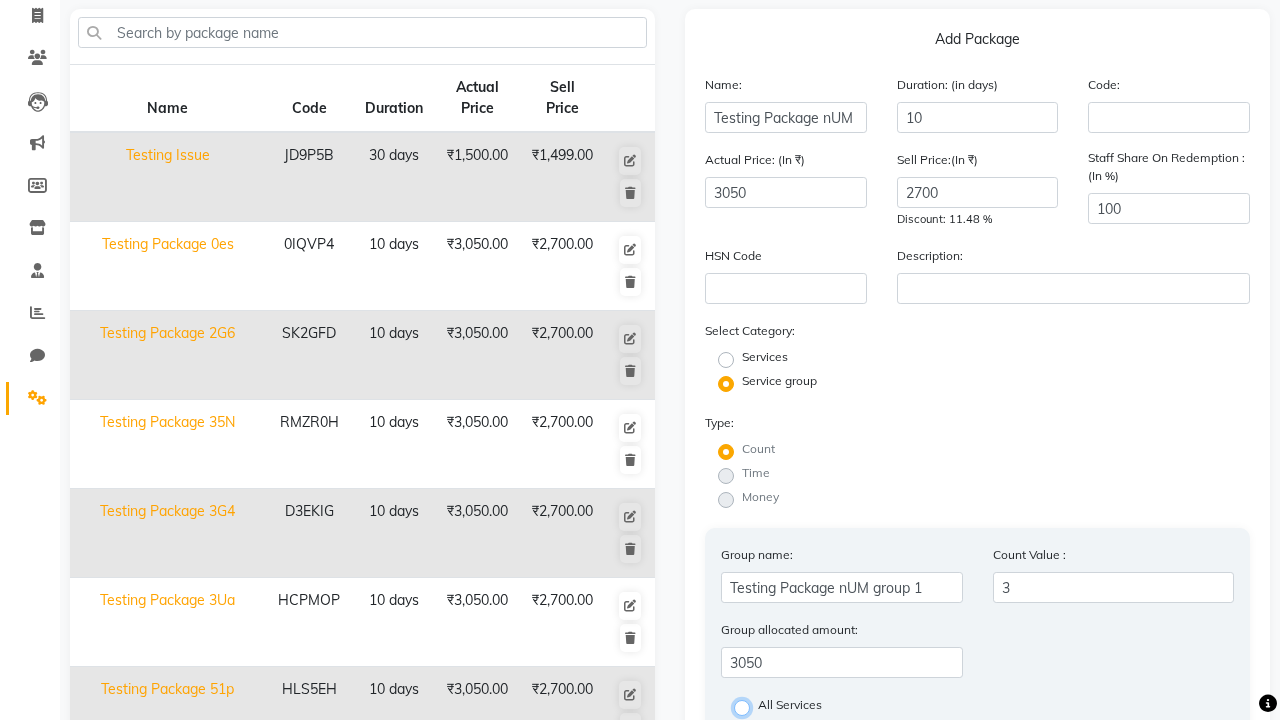 click on "All Services" at bounding box center [748, 706] 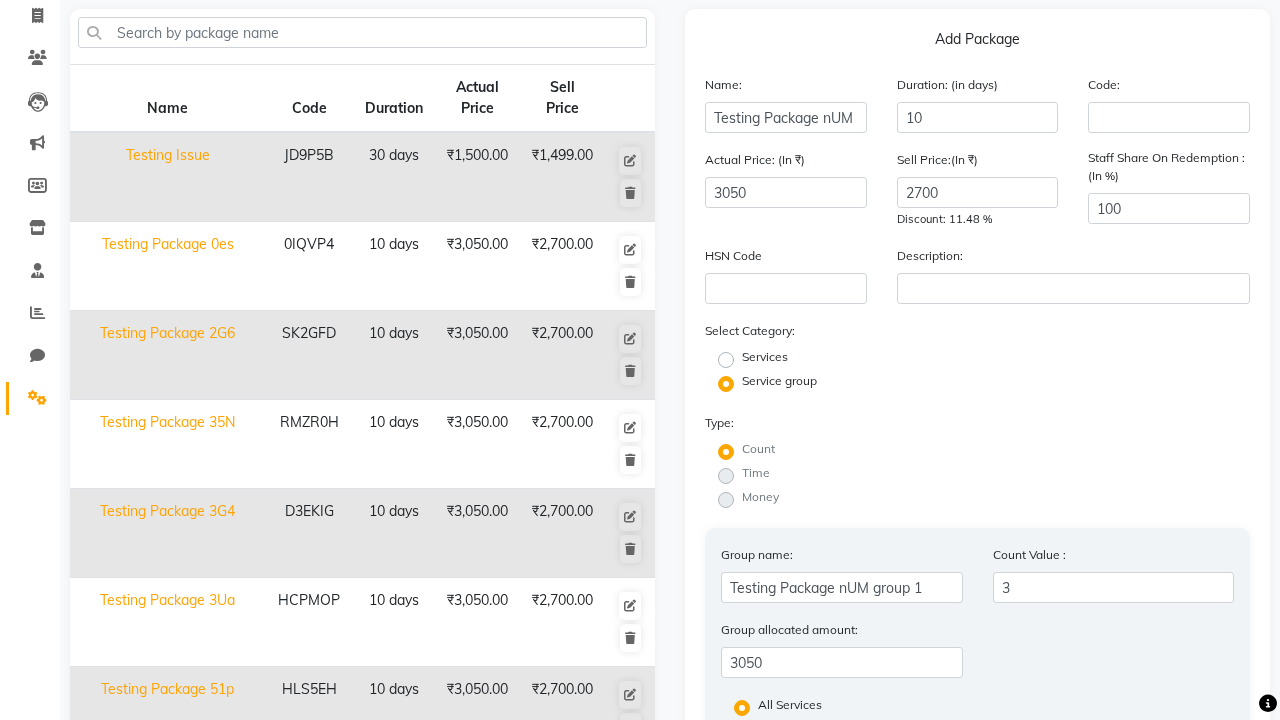 click on "Save Group" 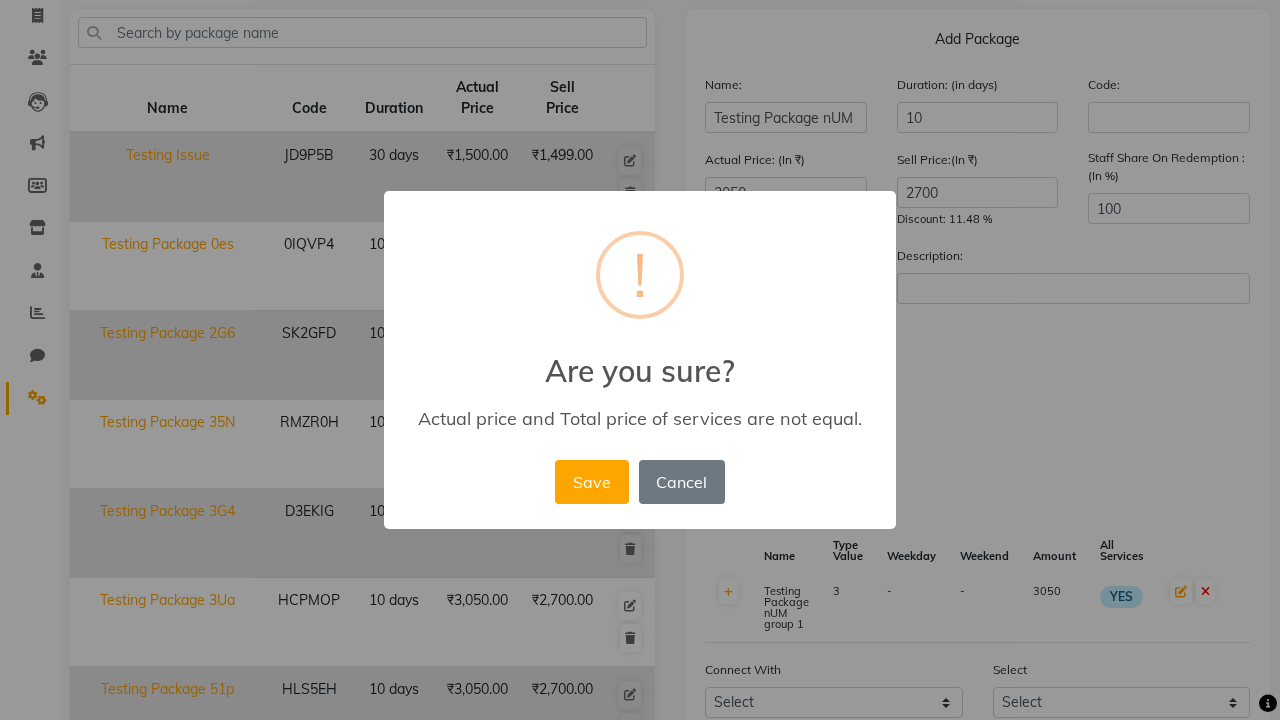 scroll, scrollTop: 527, scrollLeft: 0, axis: vertical 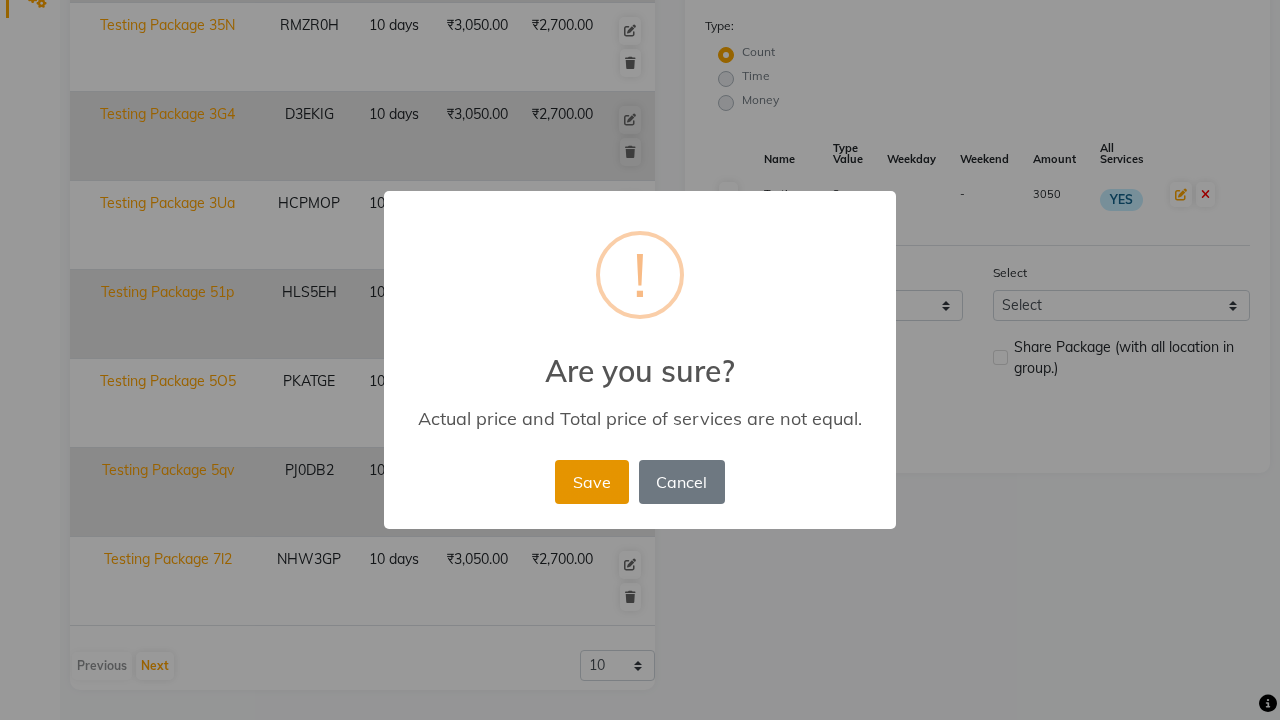 click on "Save" at bounding box center [591, 482] 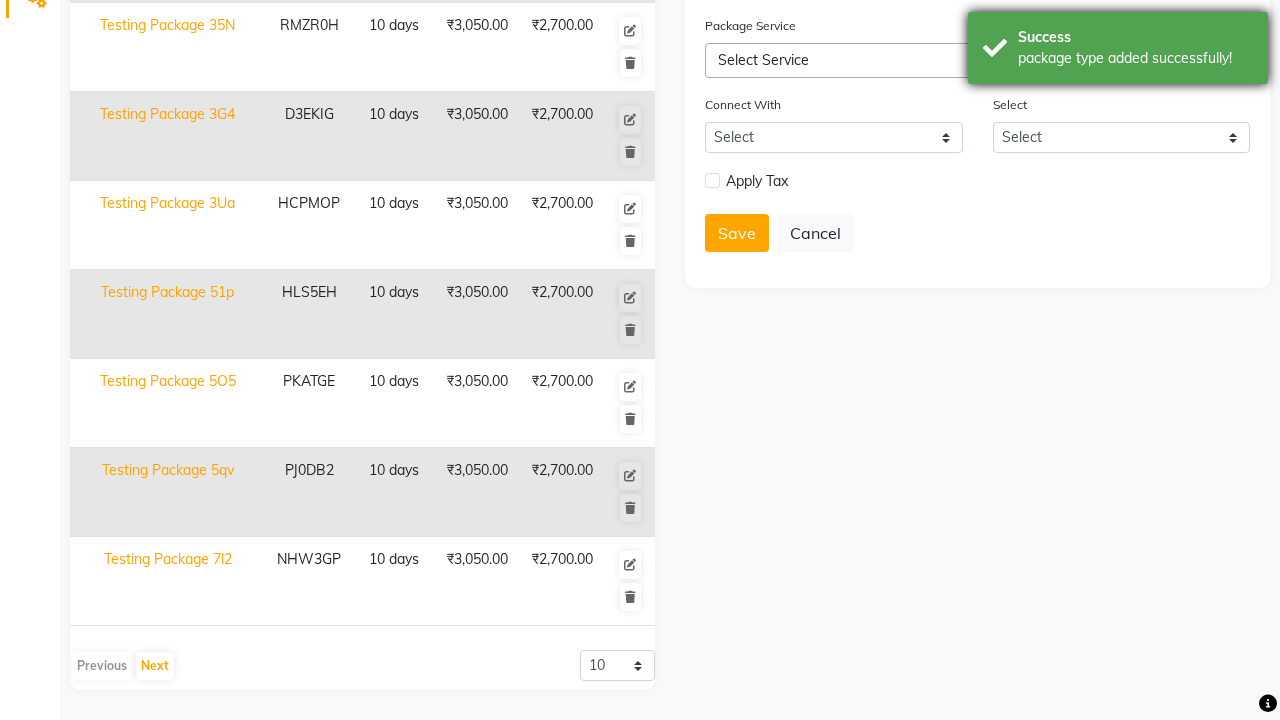 click on "package type added successfully!" at bounding box center (1135, 58) 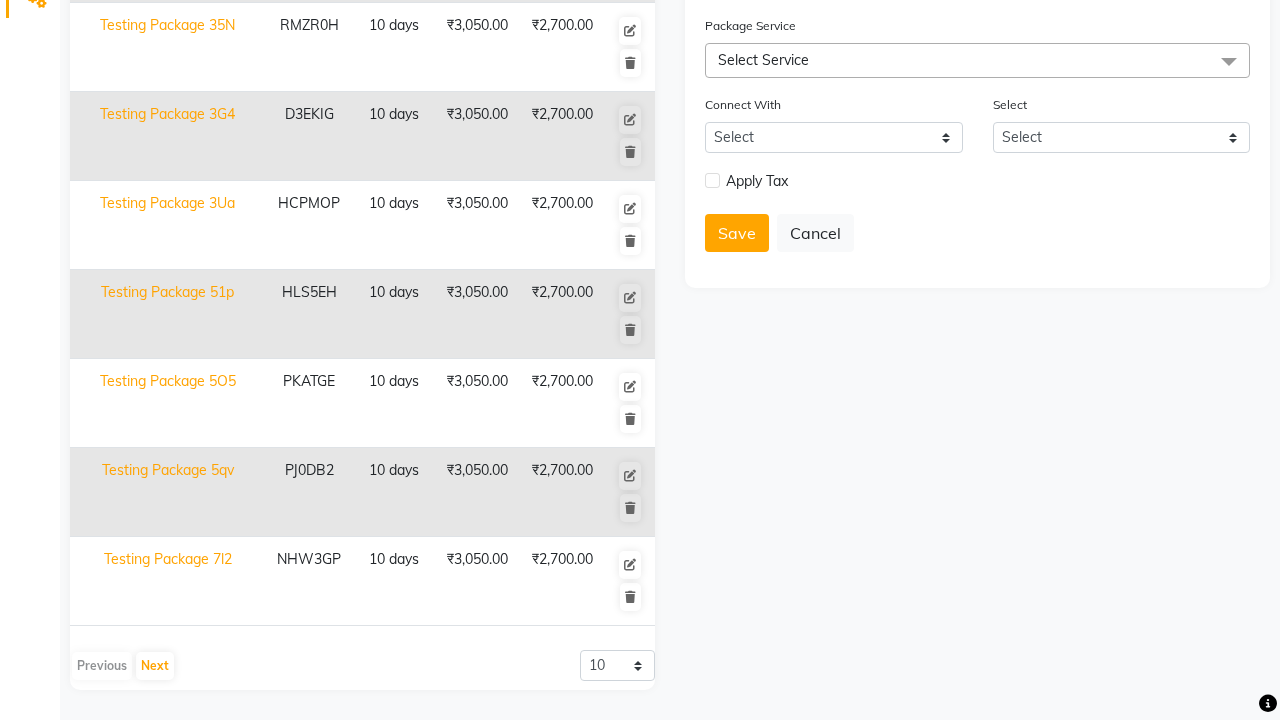 click at bounding box center [37, -491] 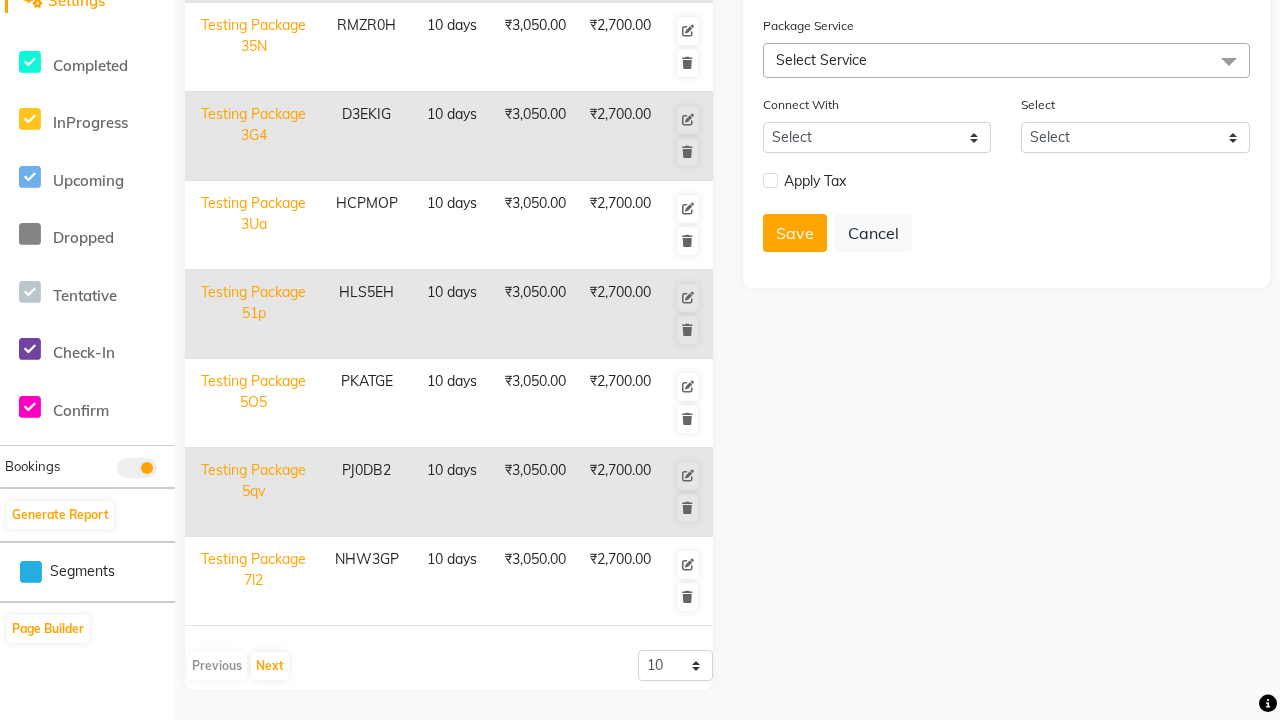 scroll, scrollTop: 0, scrollLeft: 0, axis: both 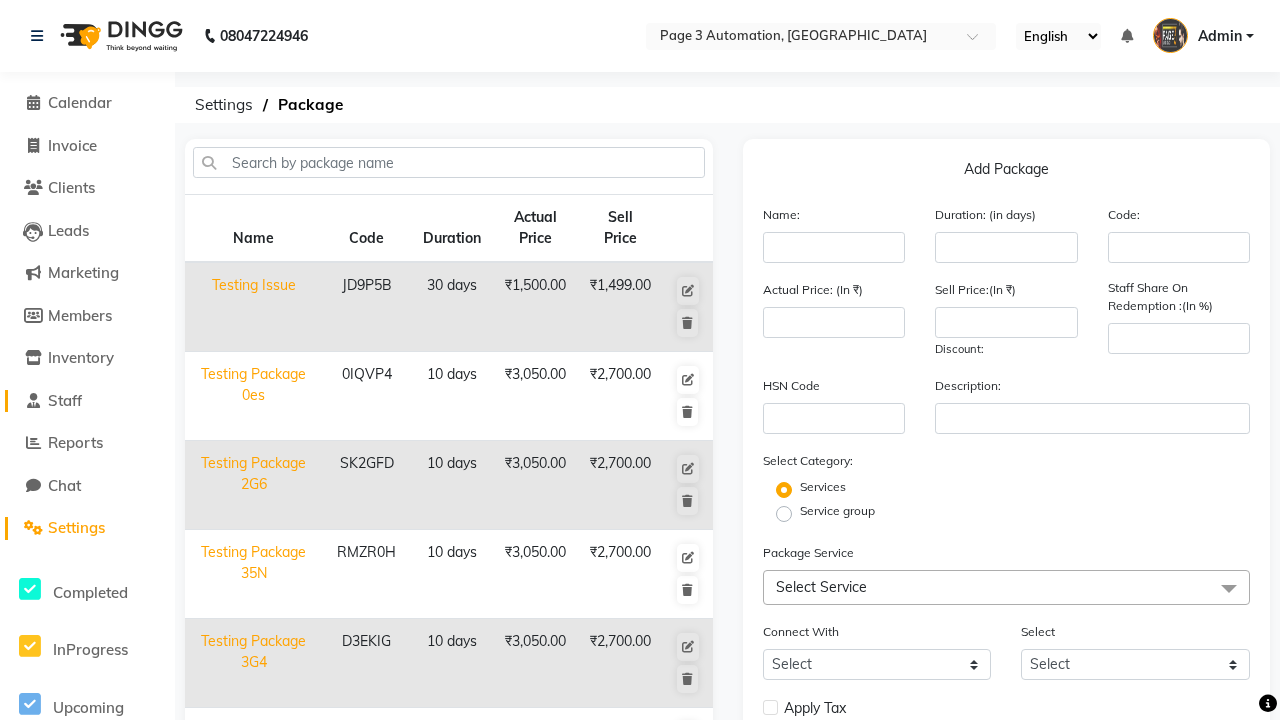 click on "Staff" 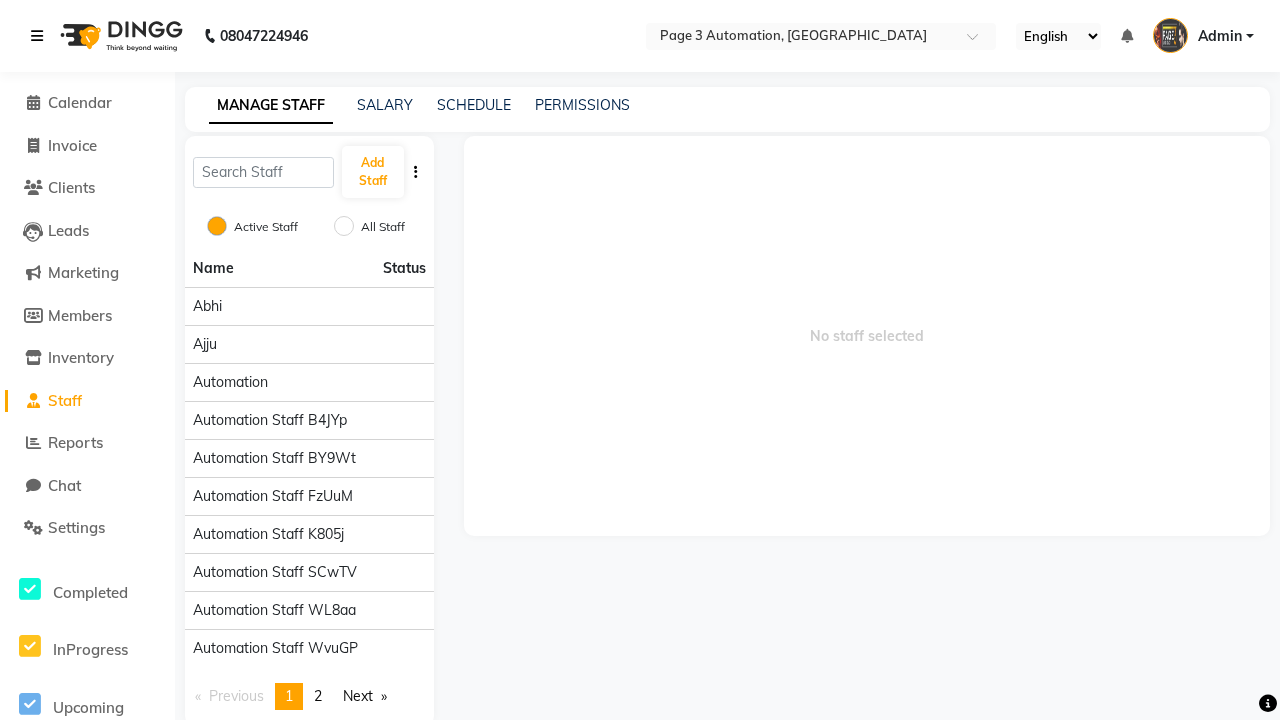 click at bounding box center [37, 36] 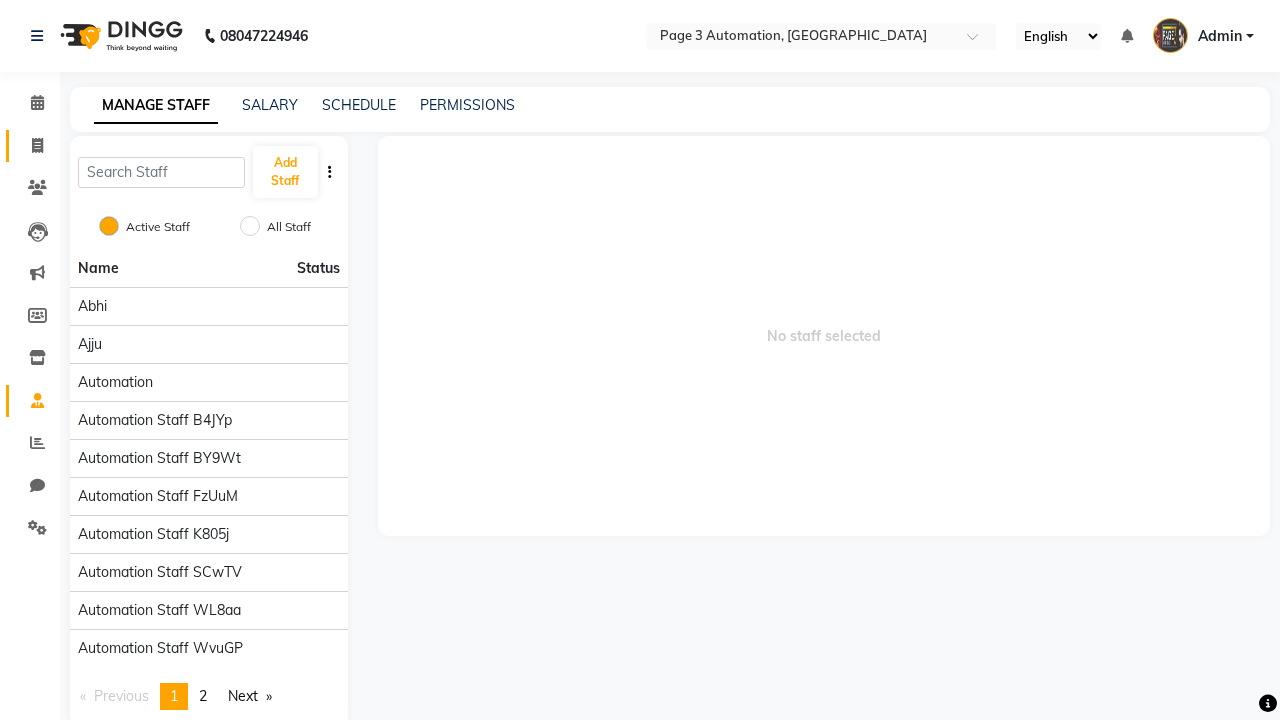 click 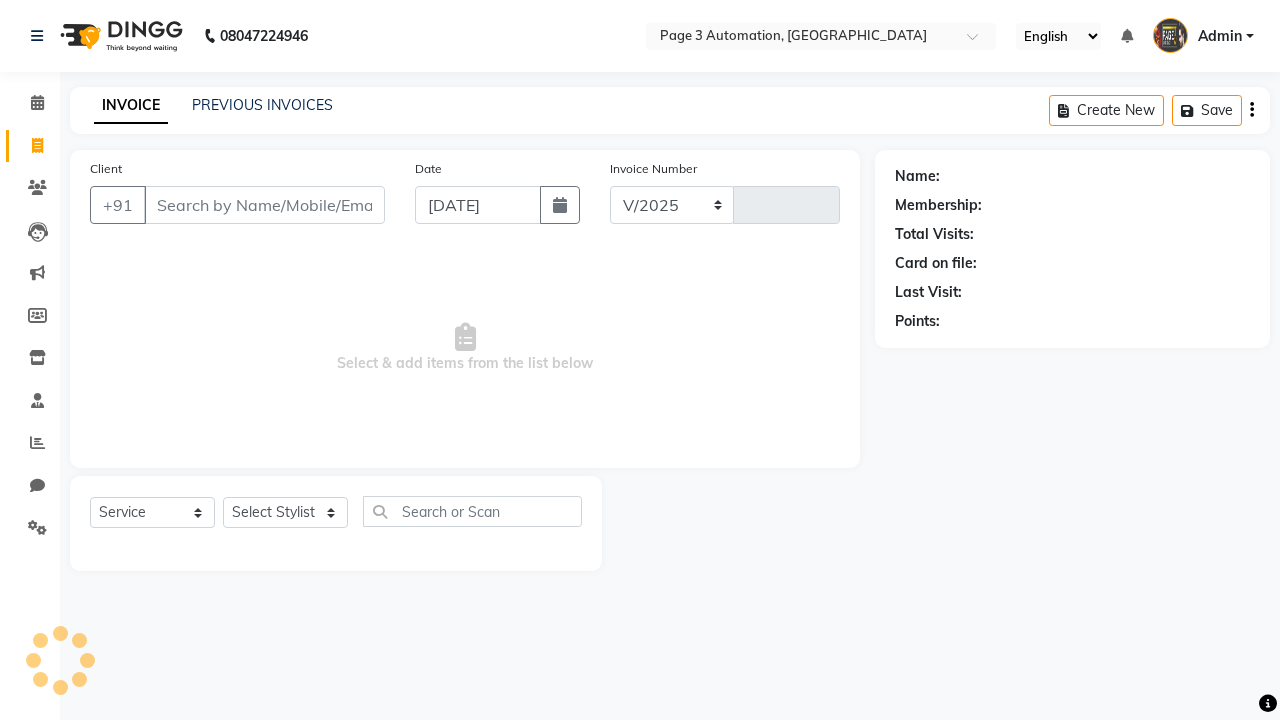 select on "2774" 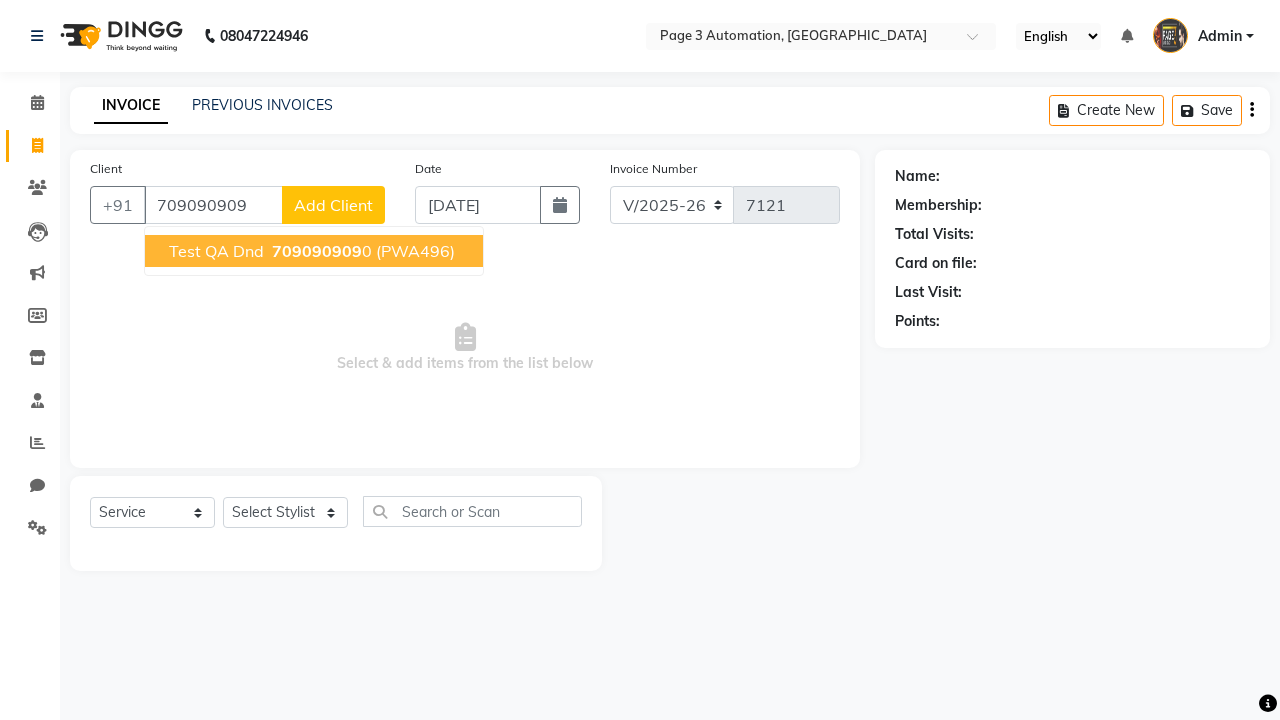 click on "709090909" at bounding box center [317, 251] 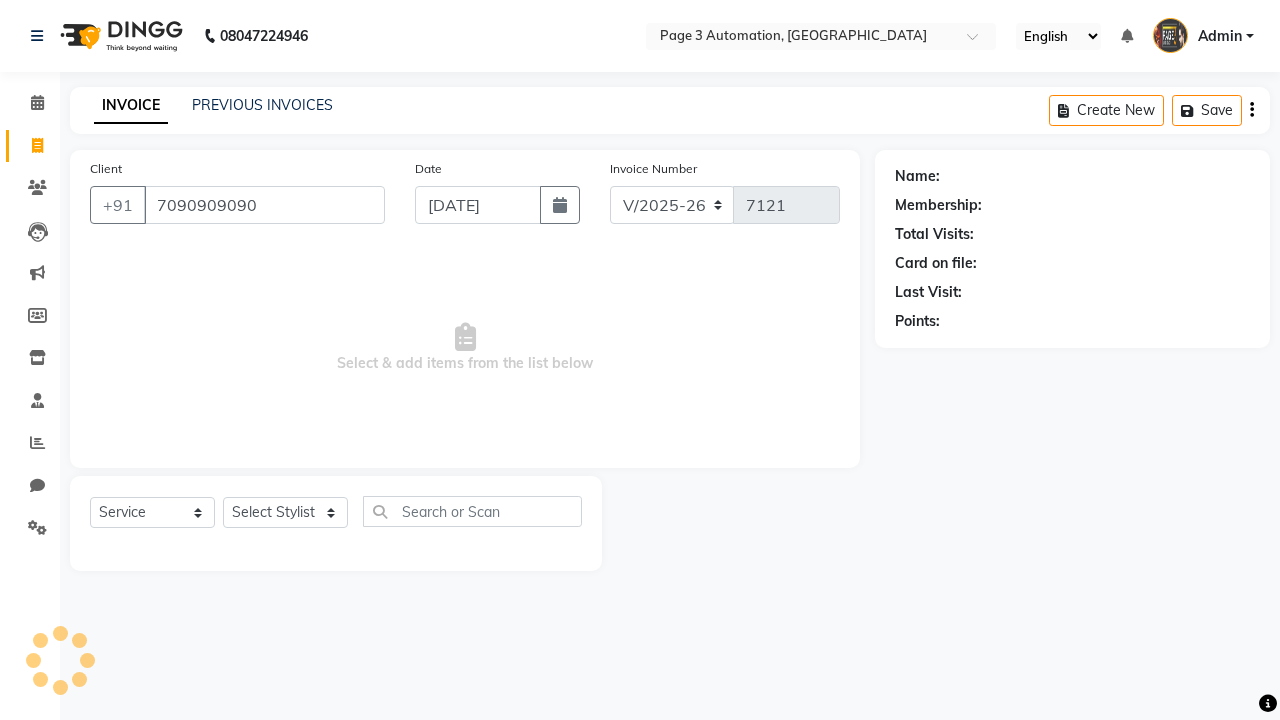 type on "7090909090" 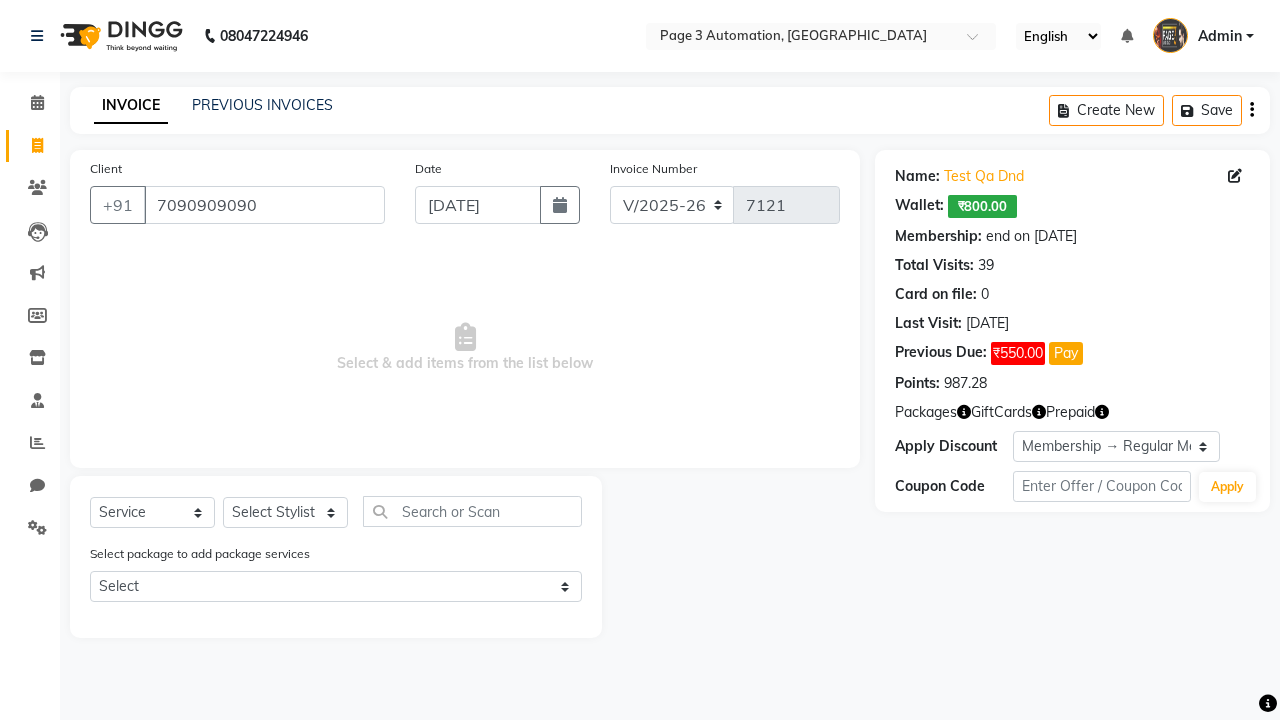 select on "0:" 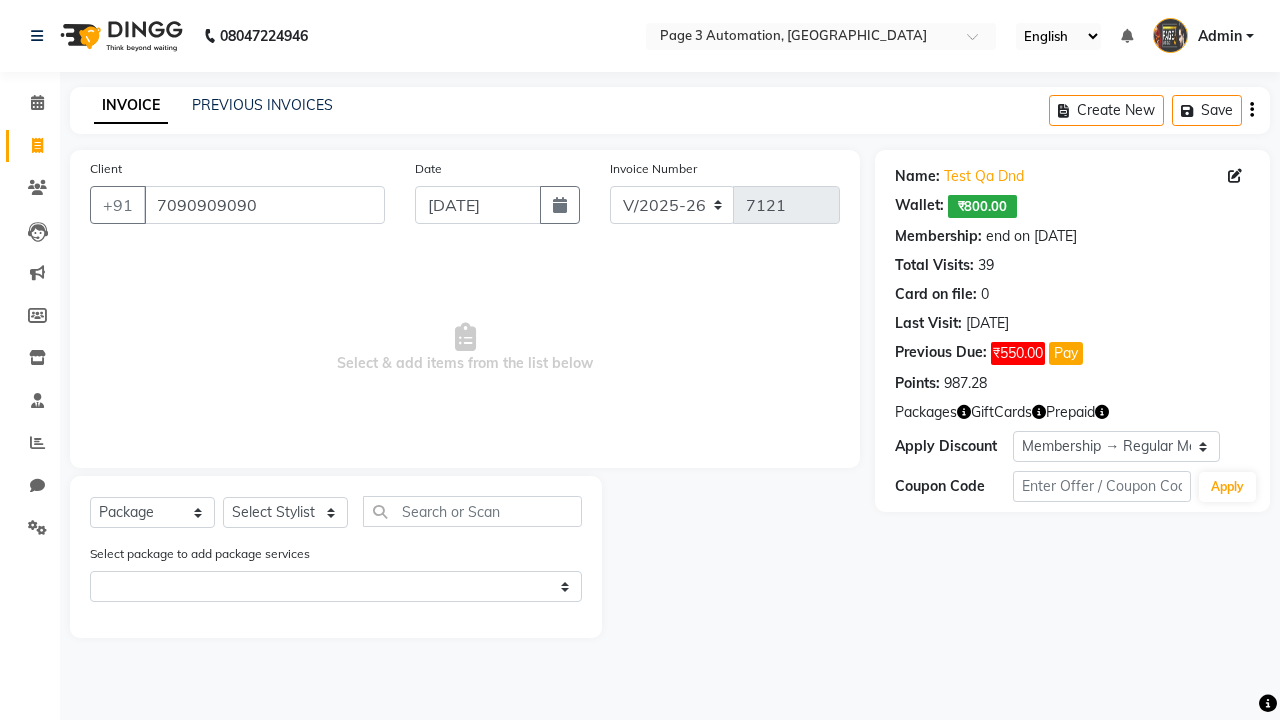 select on "71572" 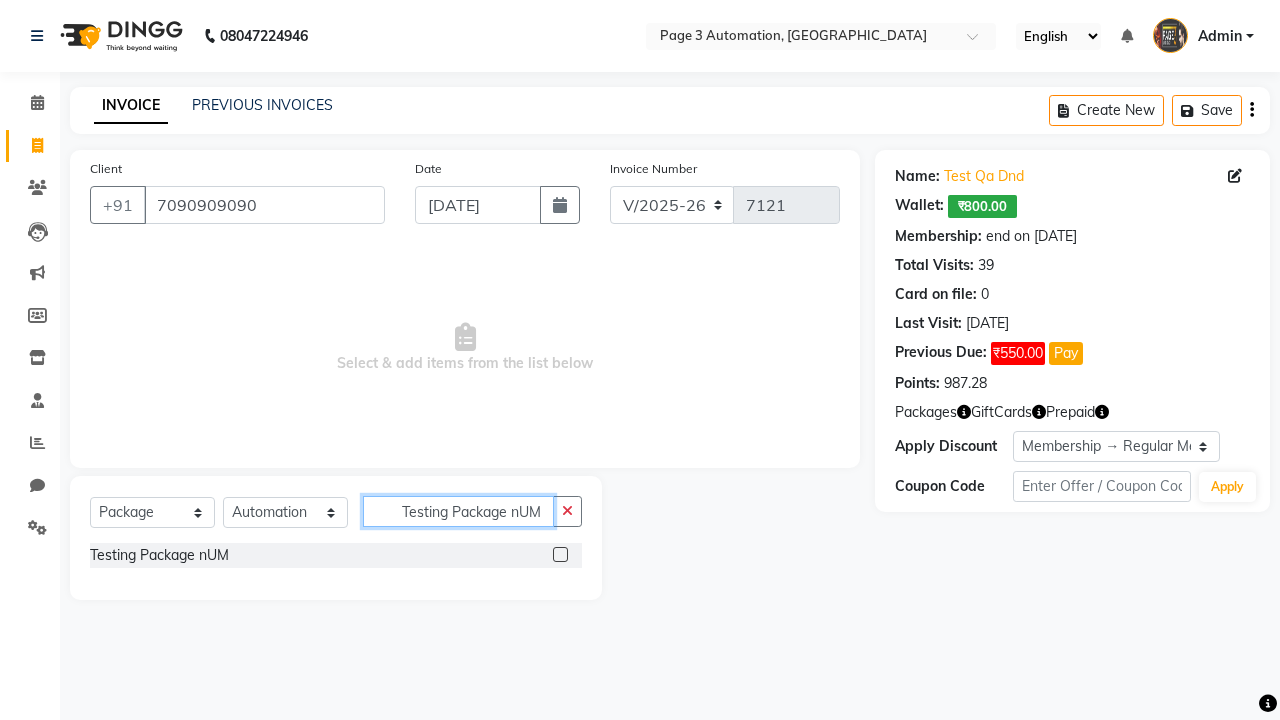 type on "Testing Package nUM" 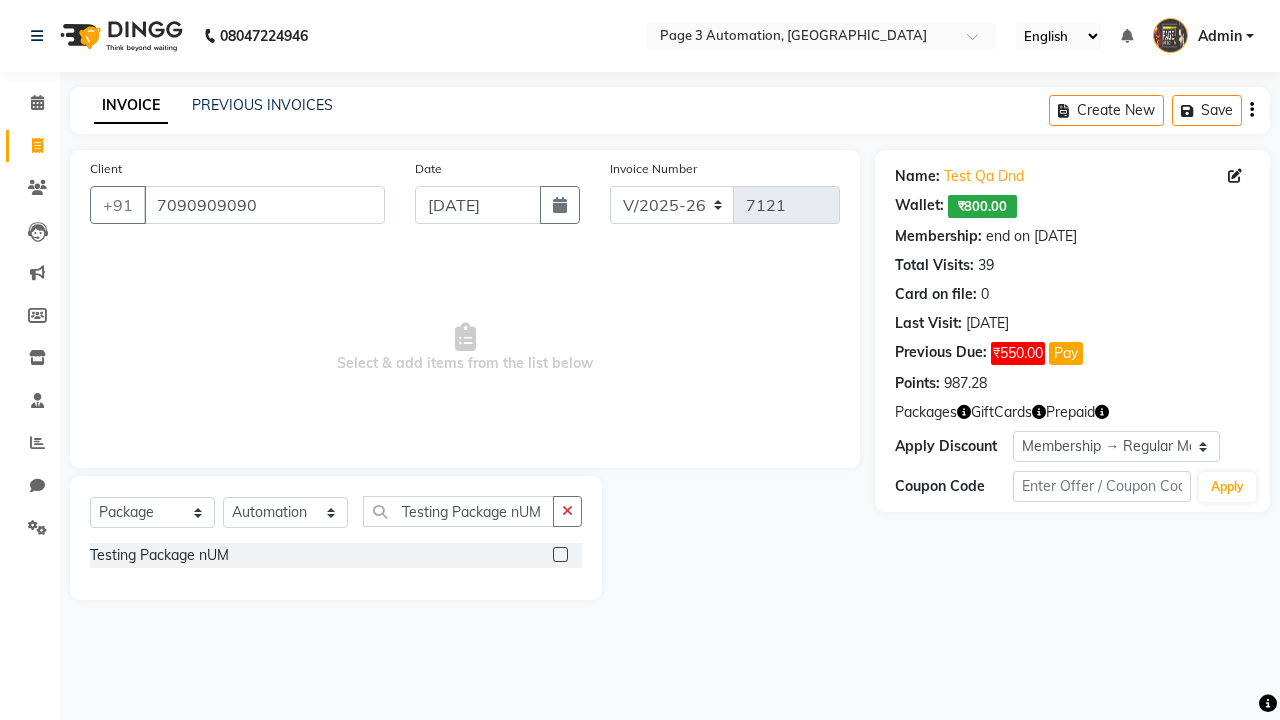 click 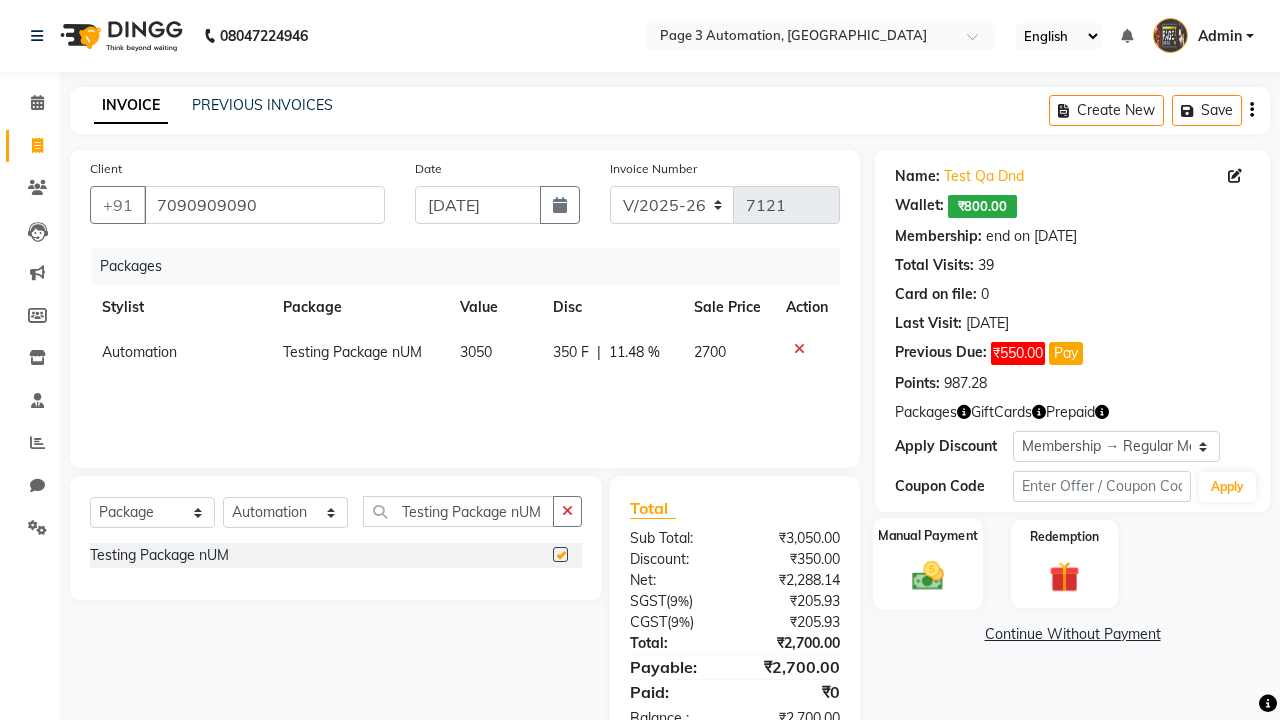 click 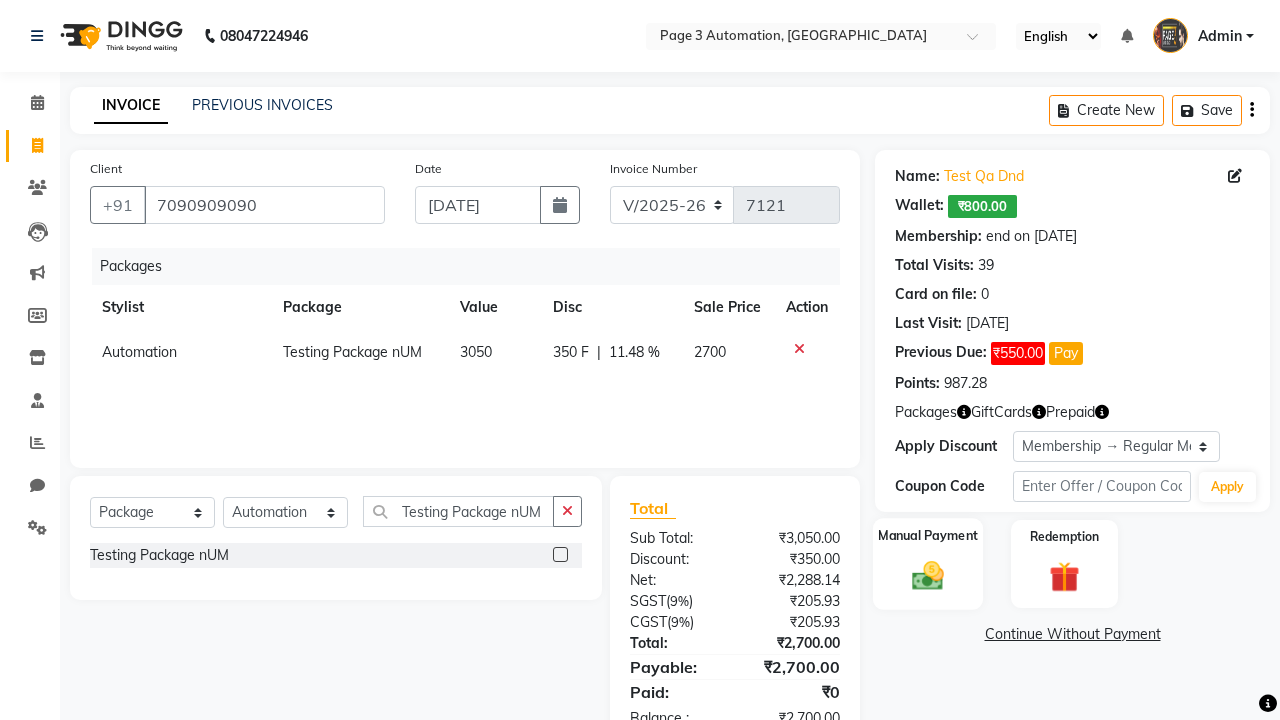 checkbox on "false" 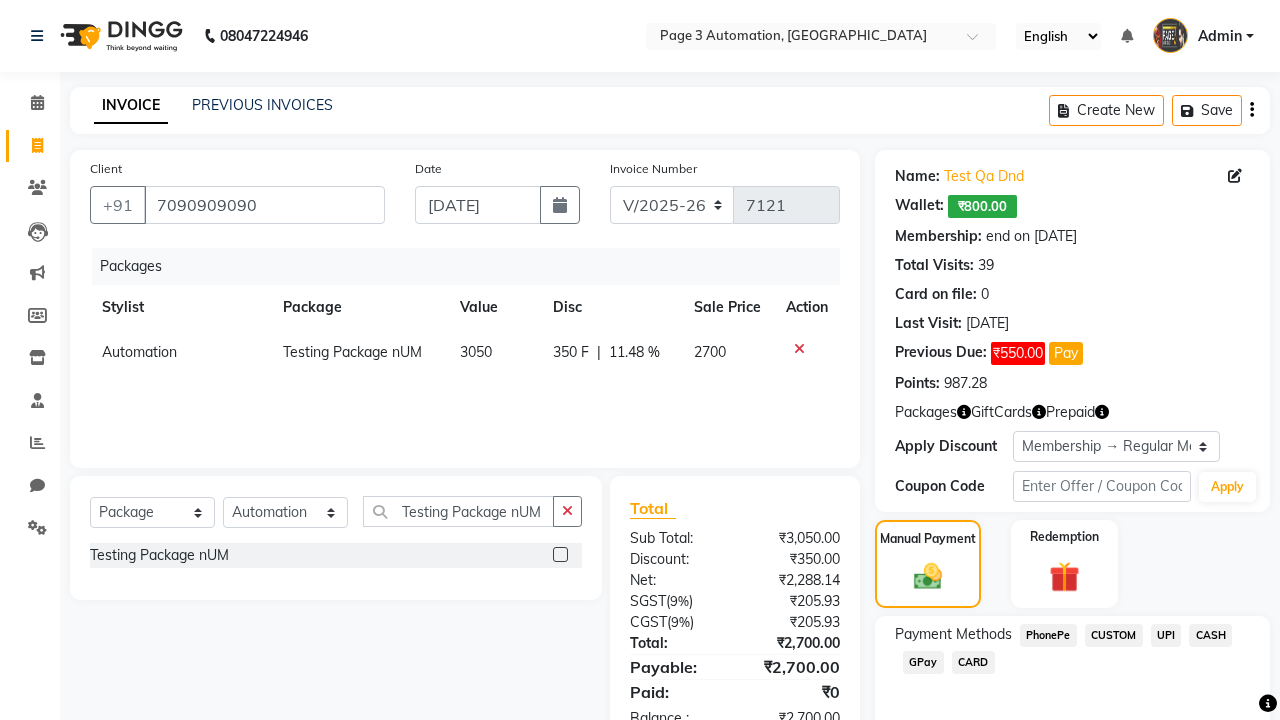 click on "PhonePe" 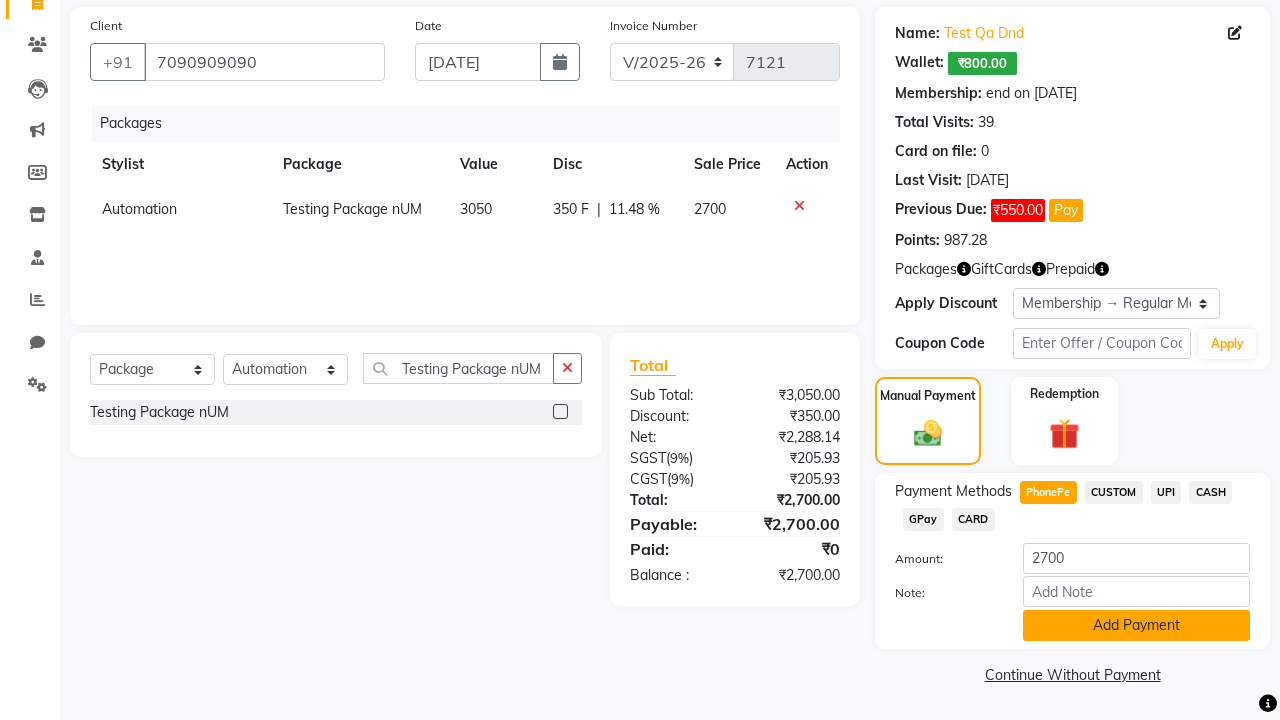 click on "Add Payment" 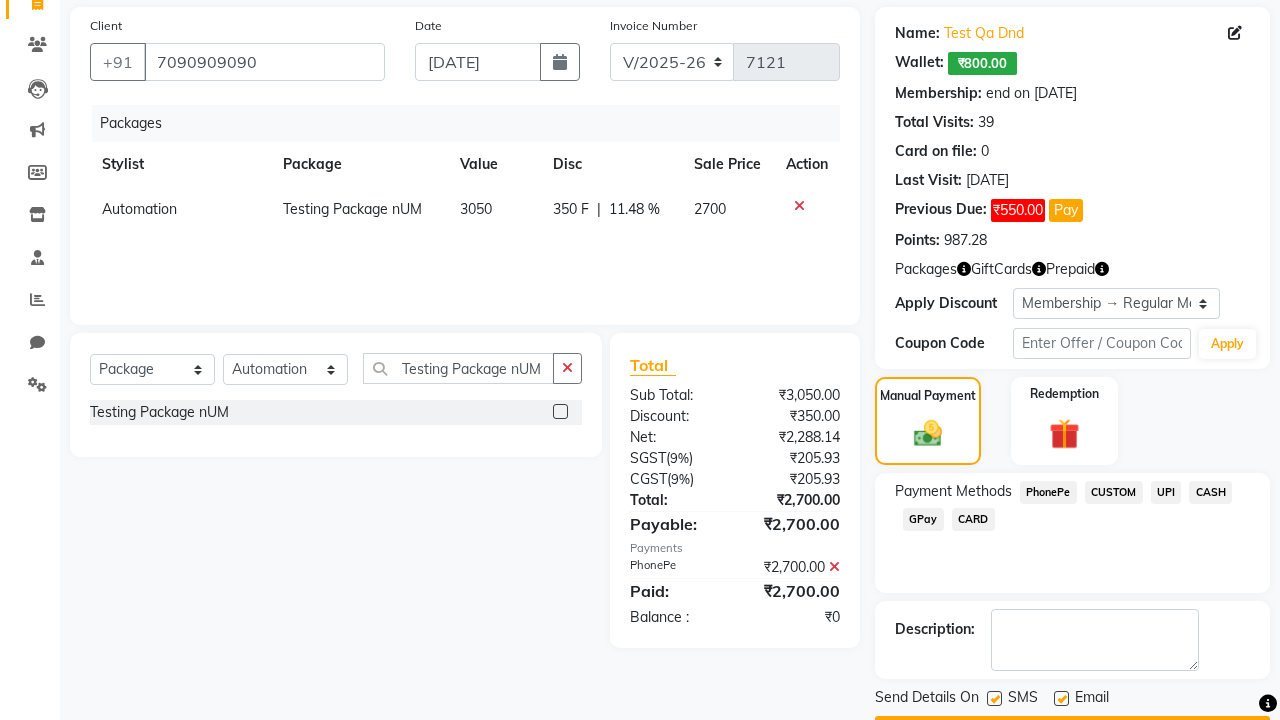 click 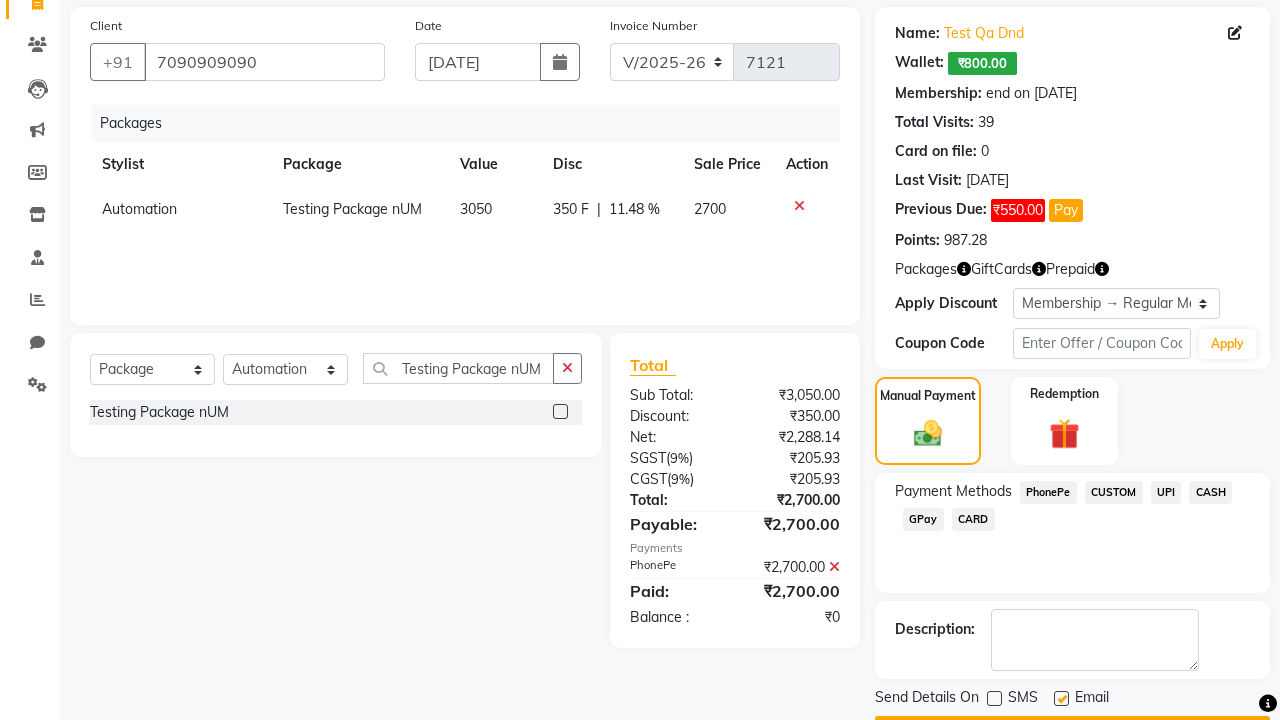 click 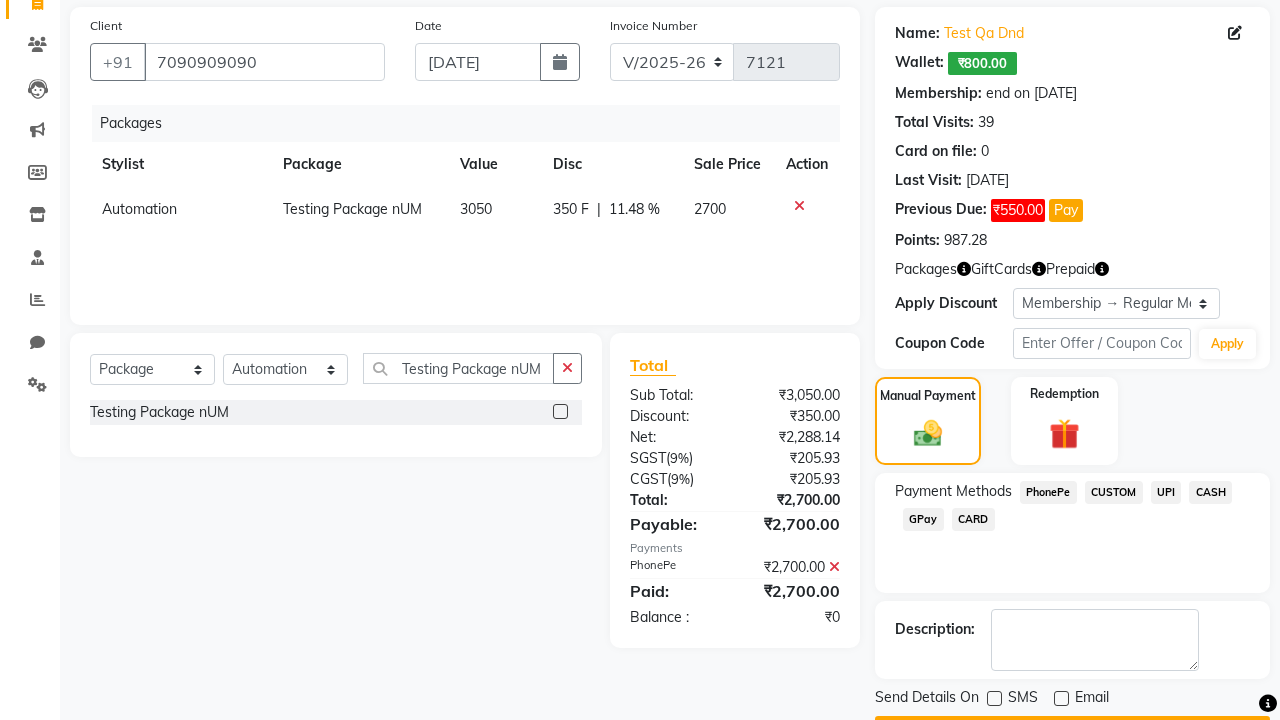 click on "Checkout" 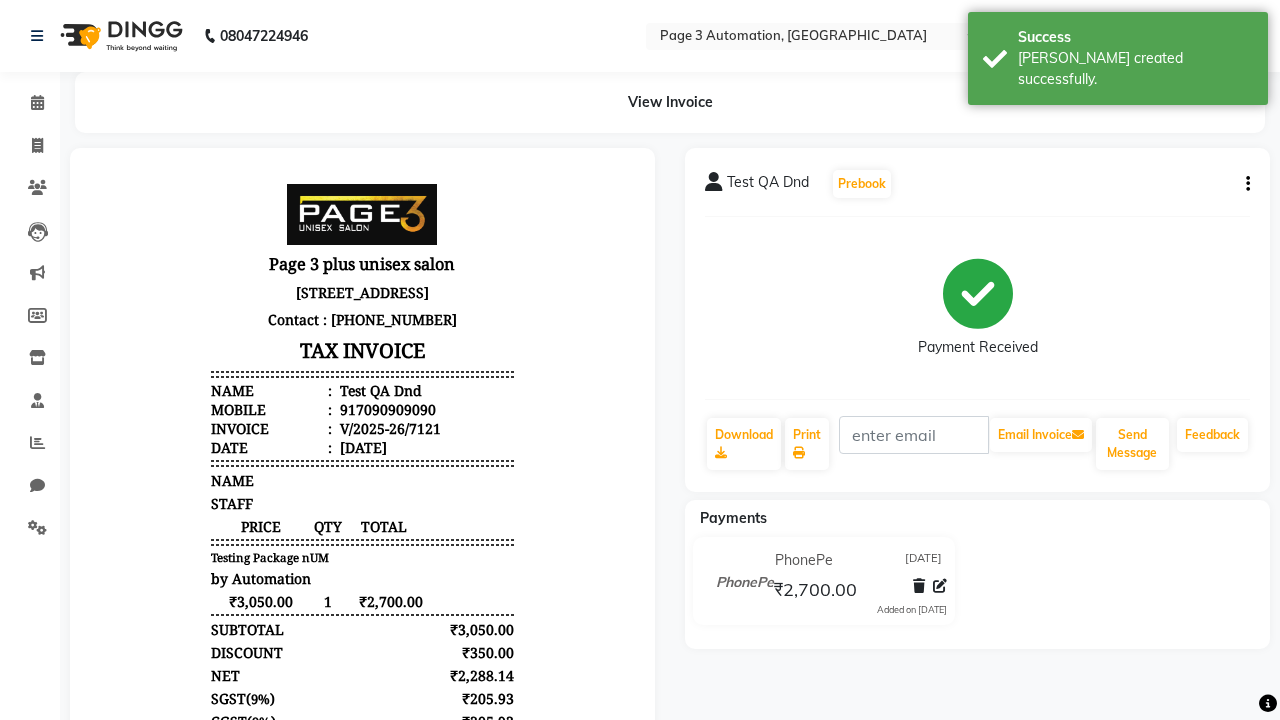 scroll, scrollTop: 0, scrollLeft: 0, axis: both 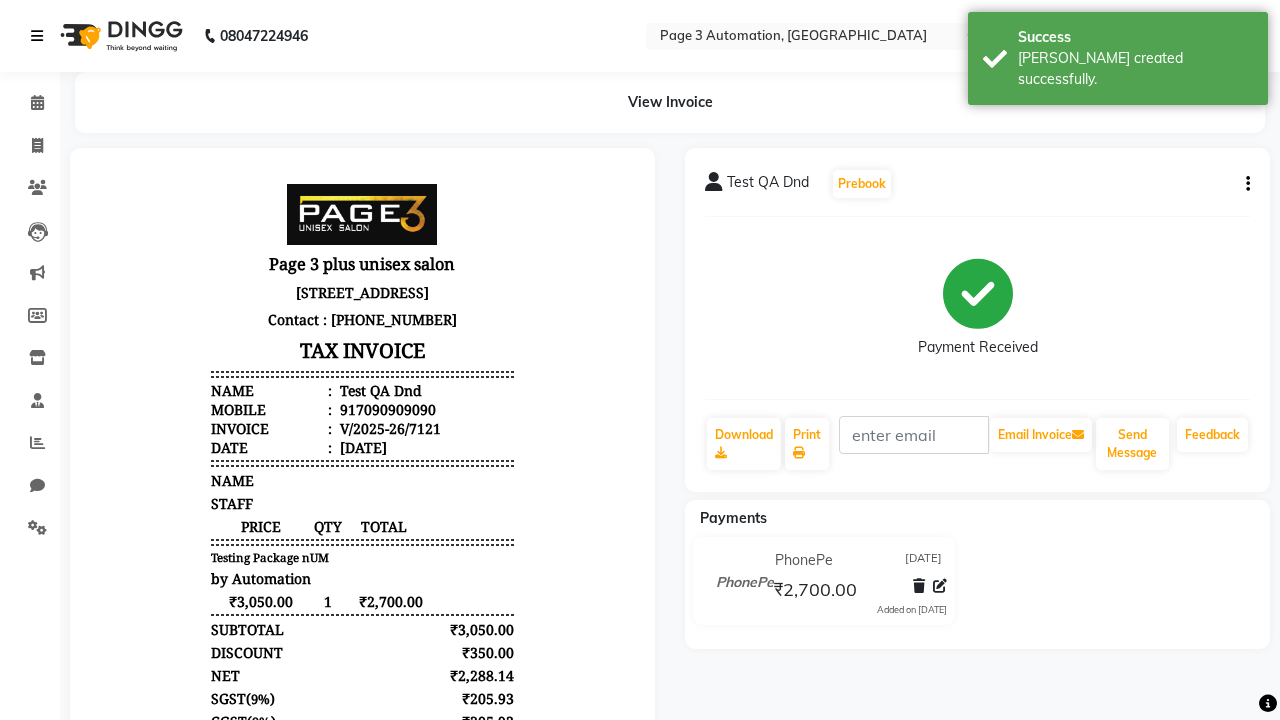 click on "[PERSON_NAME] created successfully." at bounding box center (1135, 69) 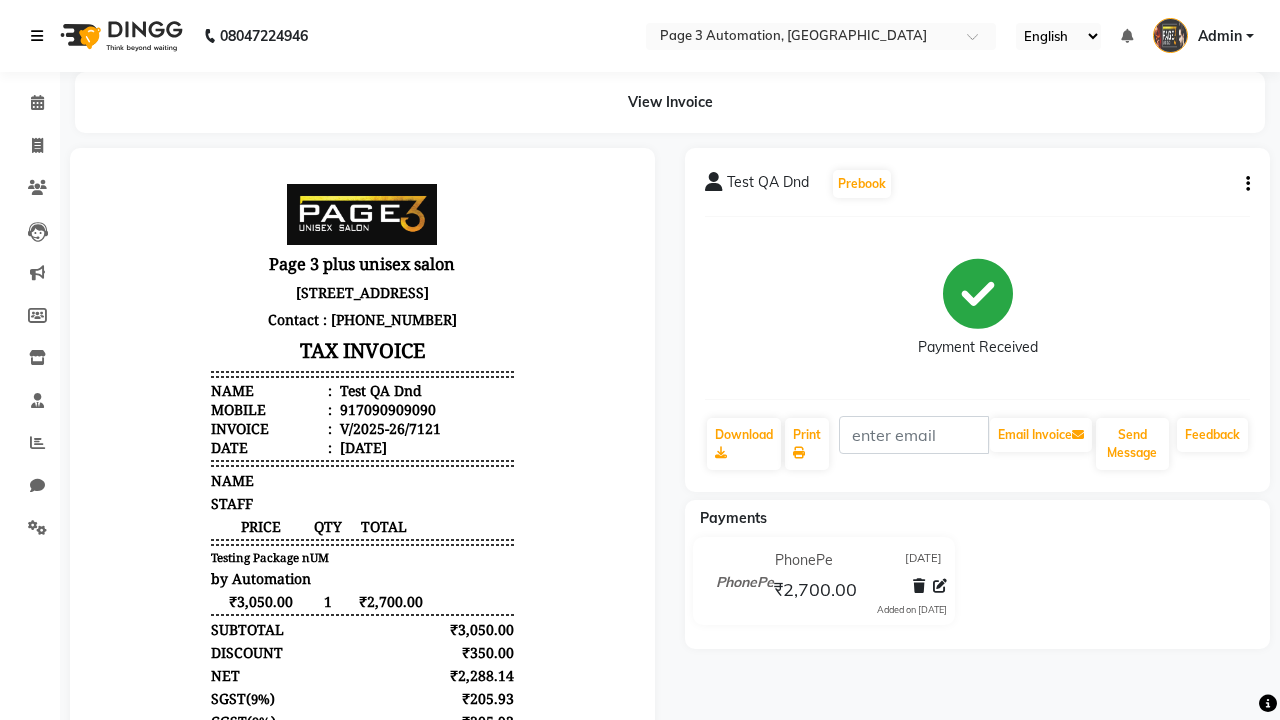 click at bounding box center [37, 36] 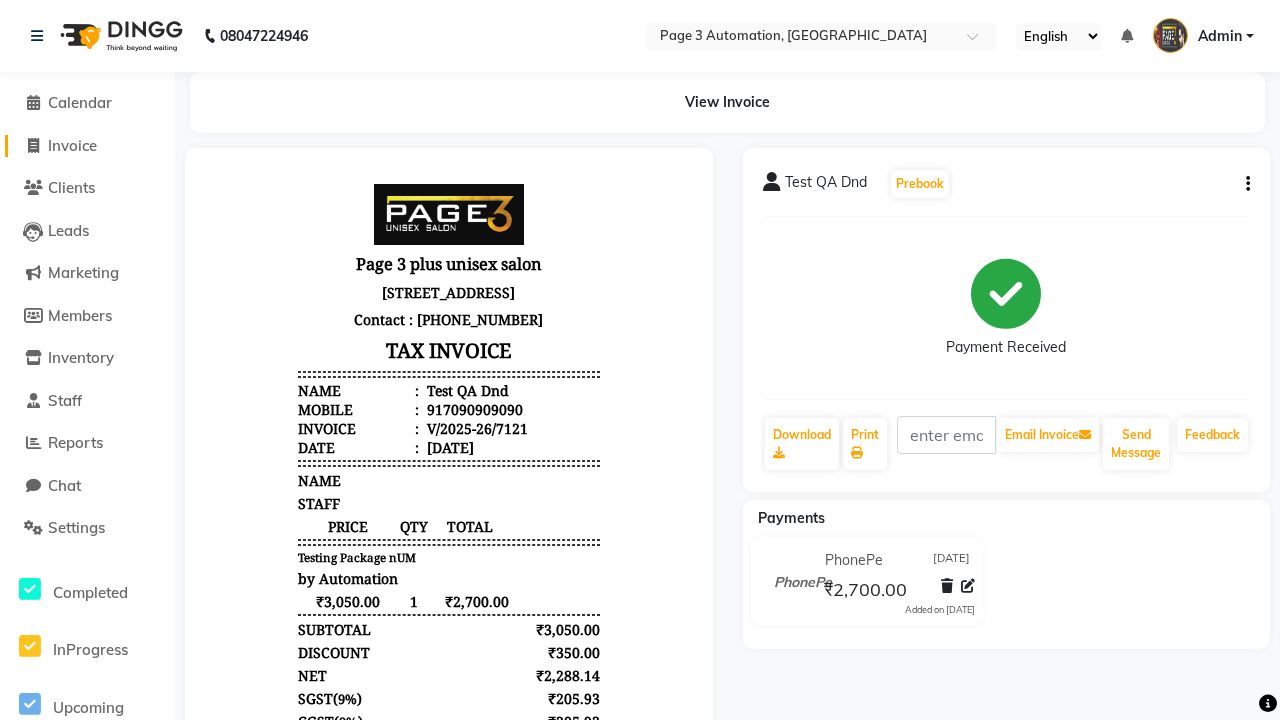 click on "Invoice" 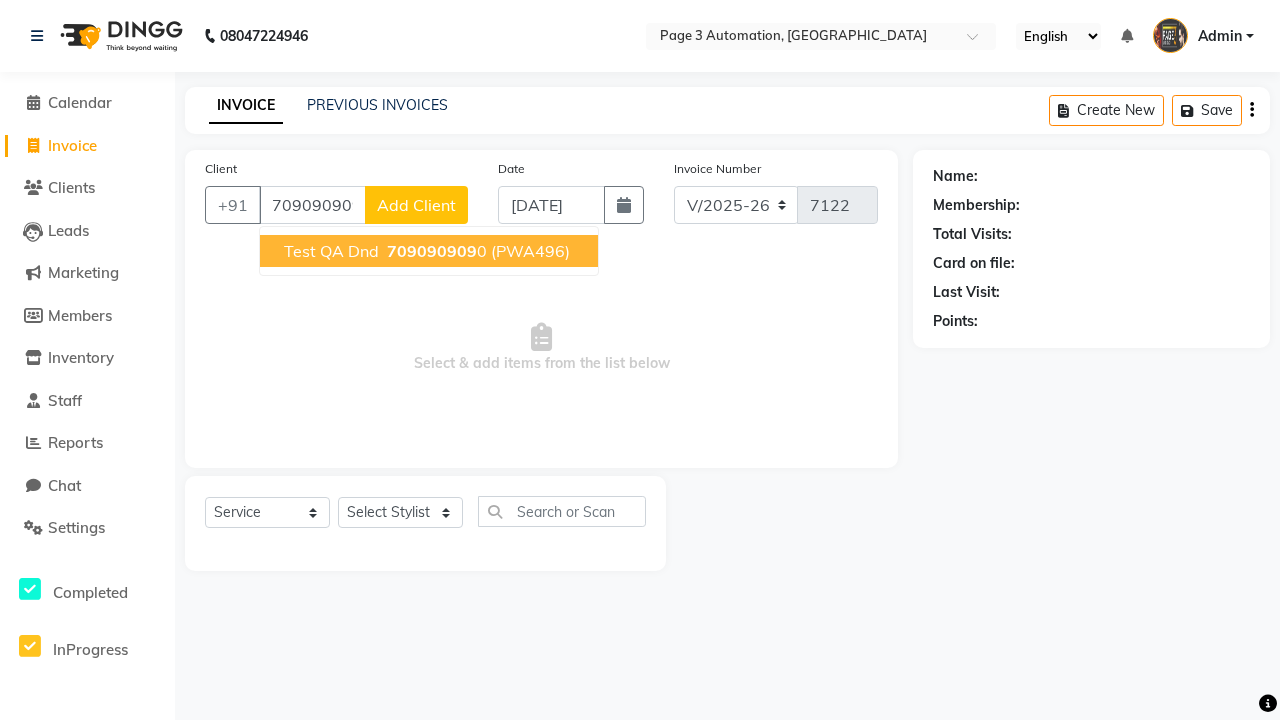 click on "709090909" at bounding box center [432, 251] 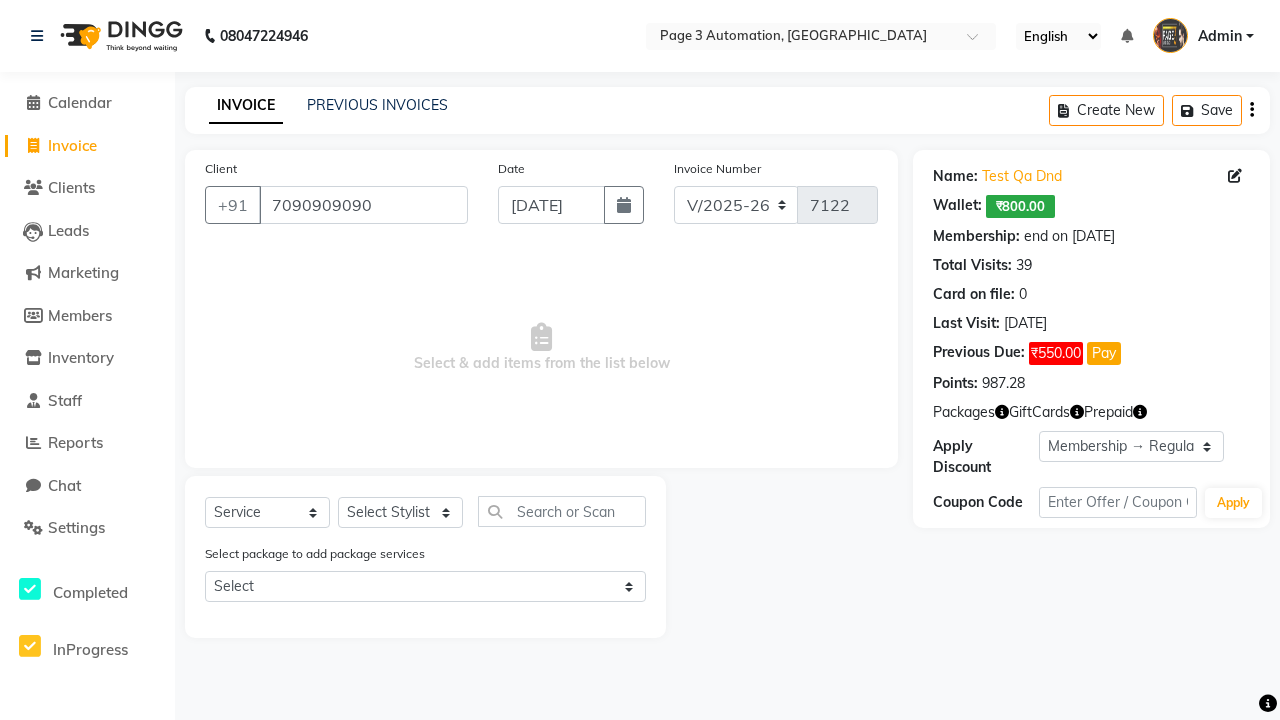select on "0:" 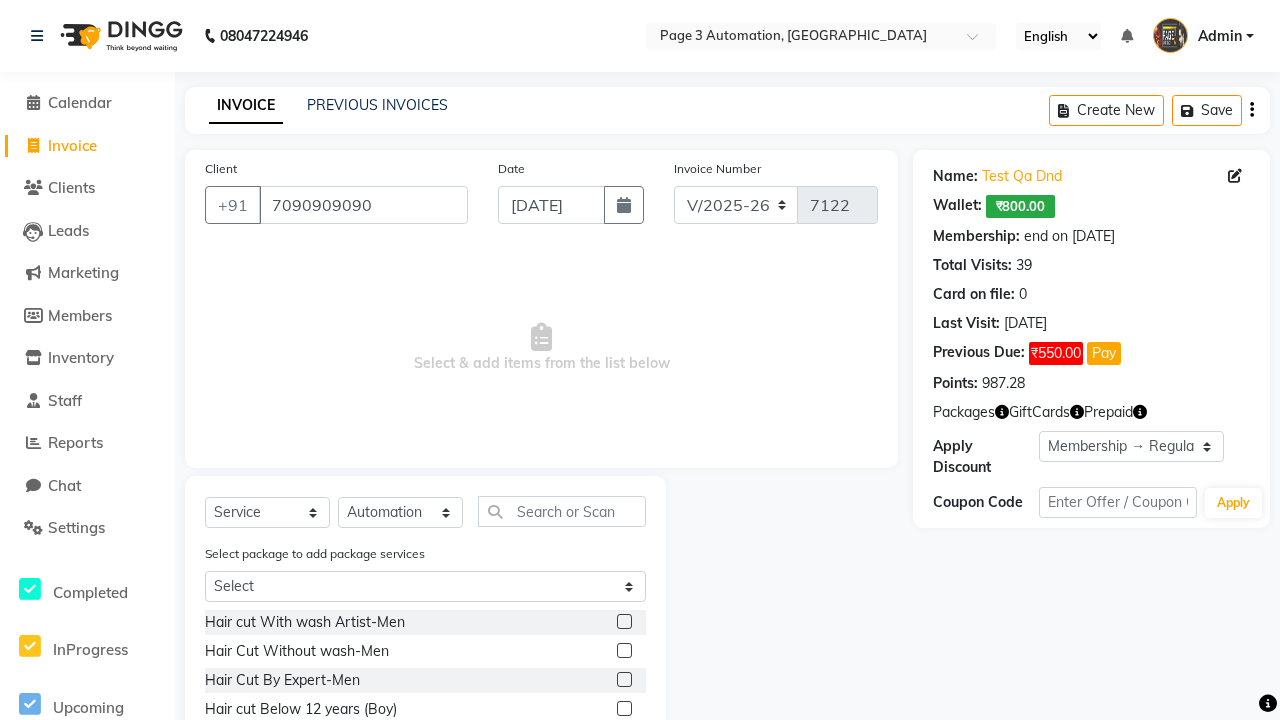 click 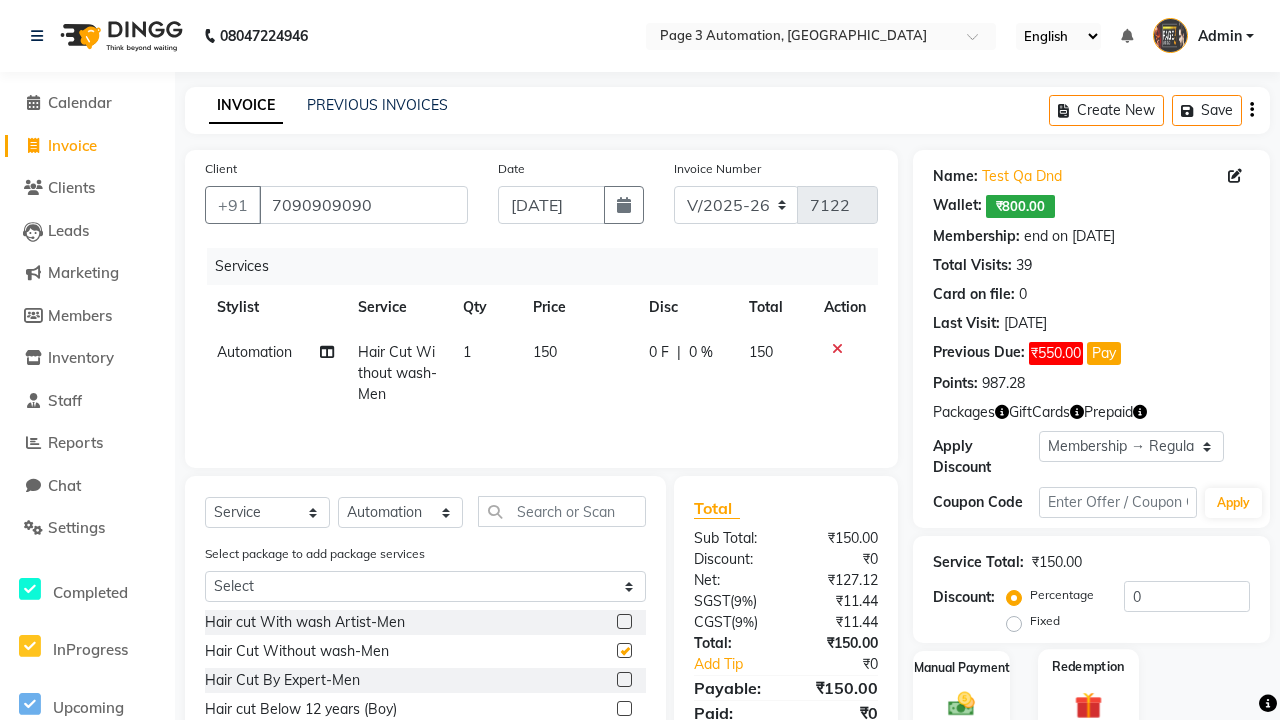 click 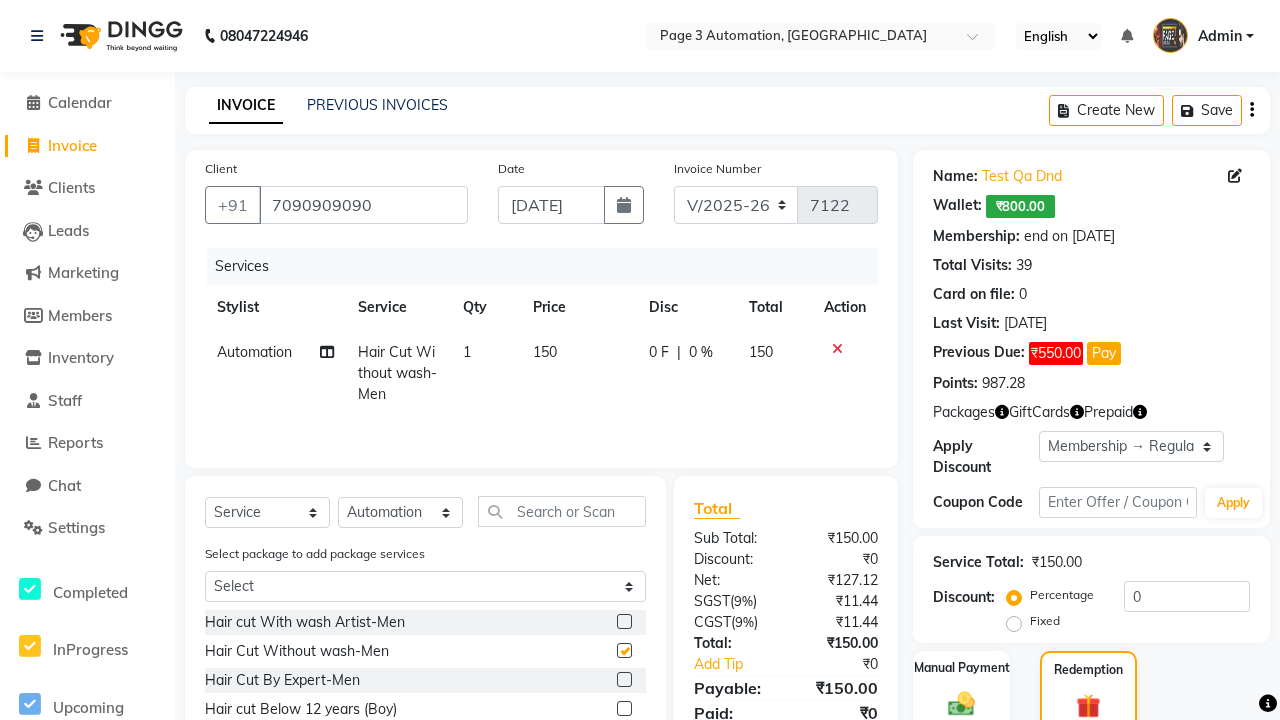 click on "Package  10" 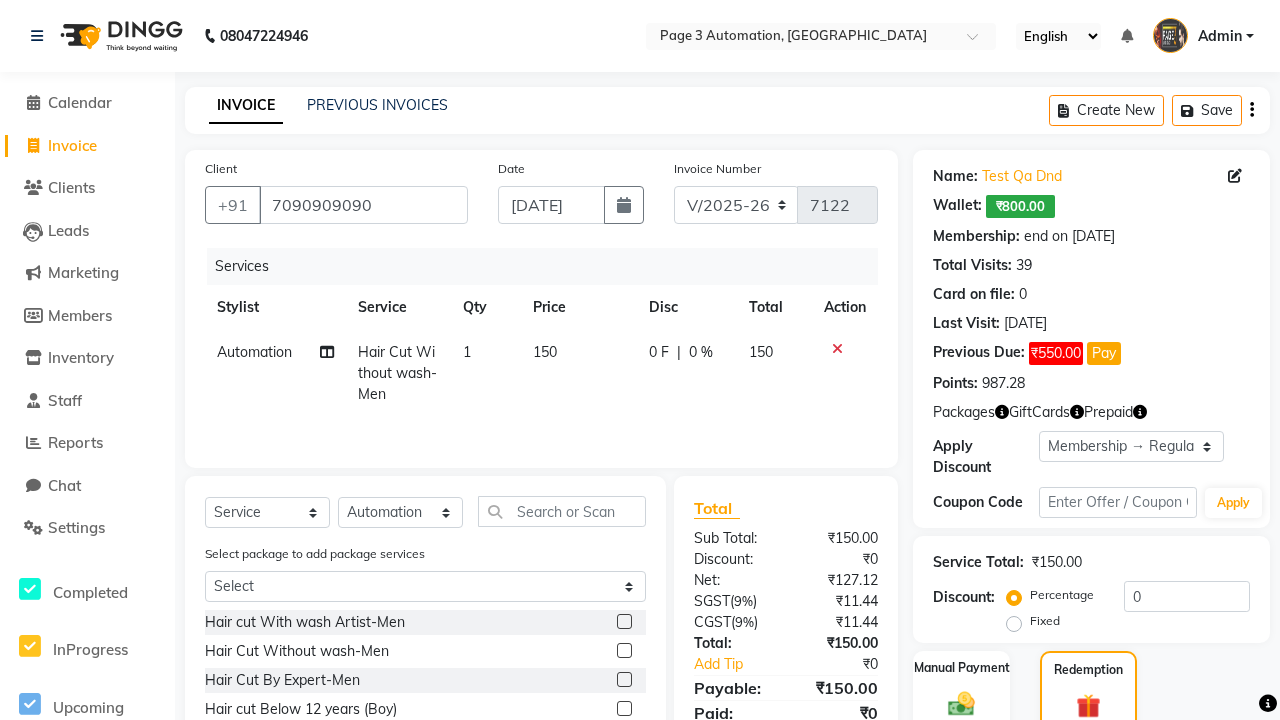 checkbox on "false" 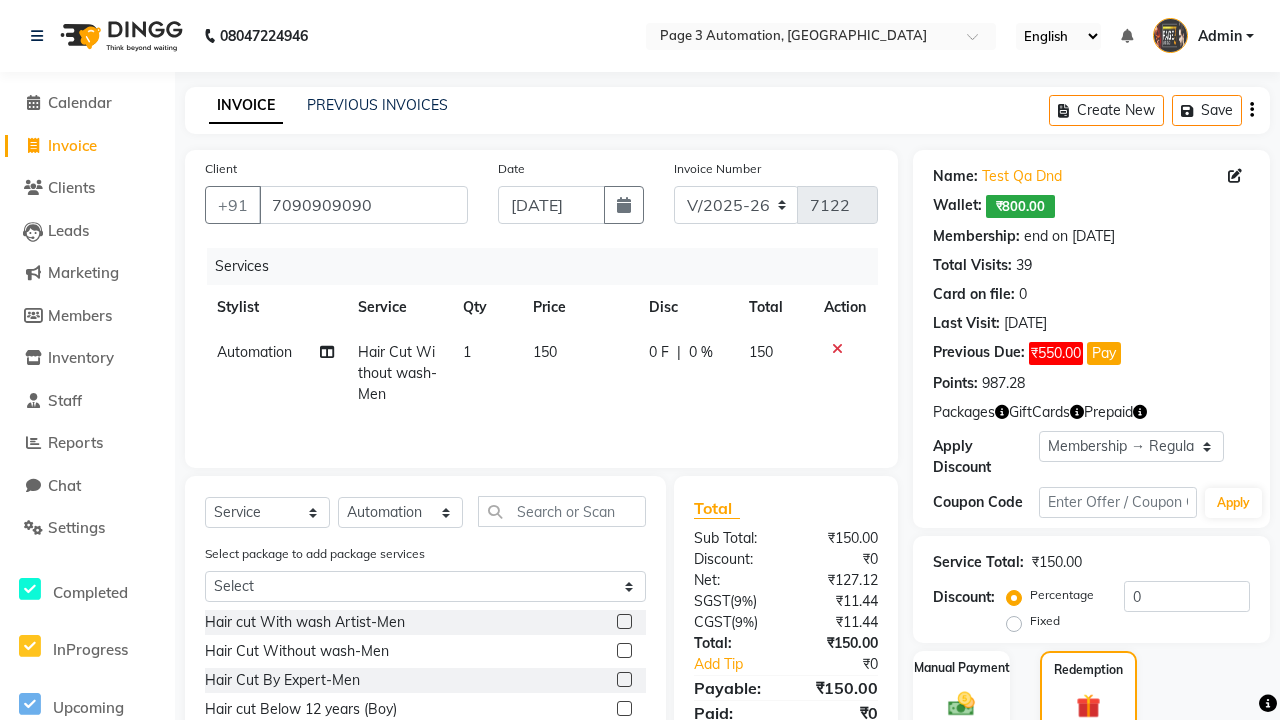 scroll, scrollTop: 213, scrollLeft: 0, axis: vertical 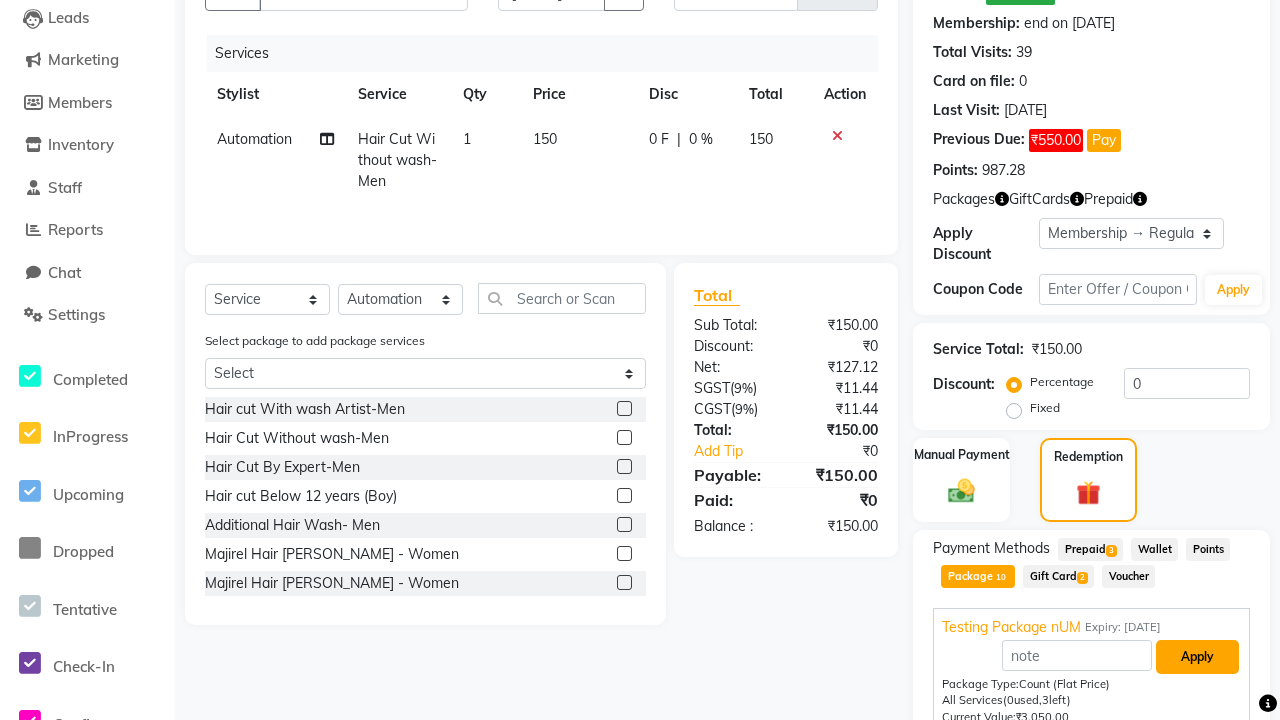 click on "Apply" at bounding box center [1197, 657] 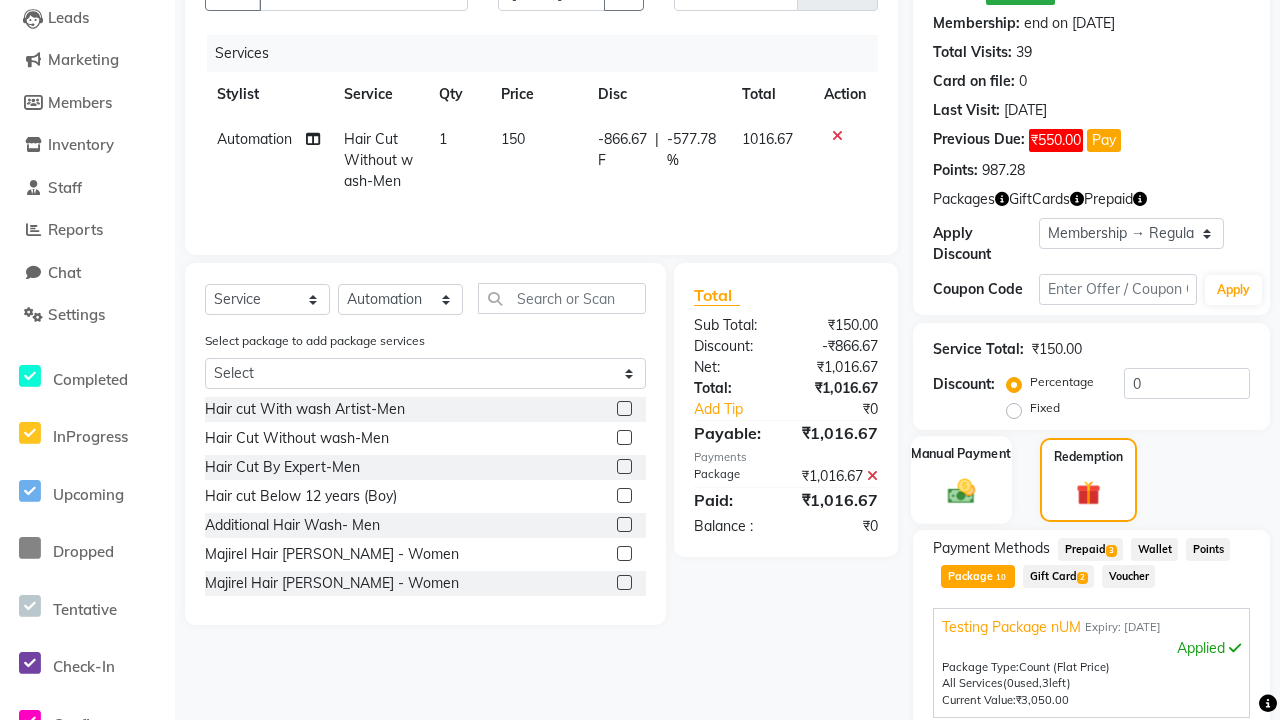 click 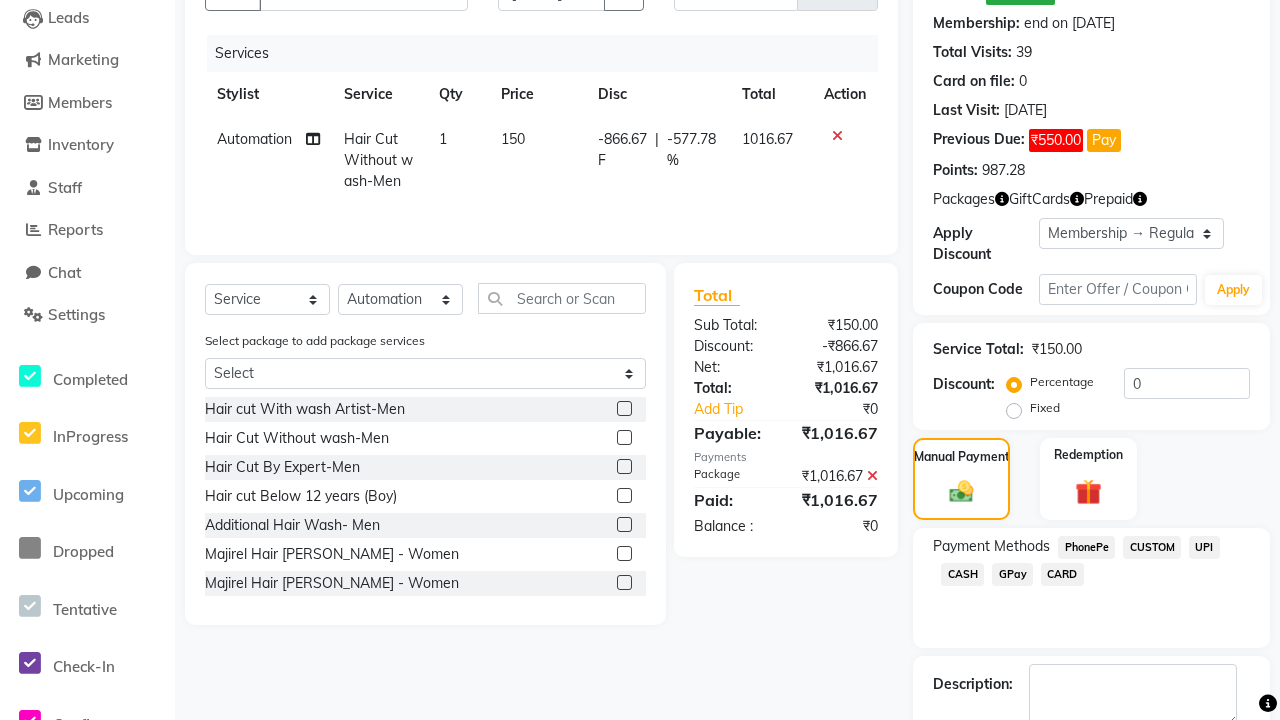 click on "PhonePe" 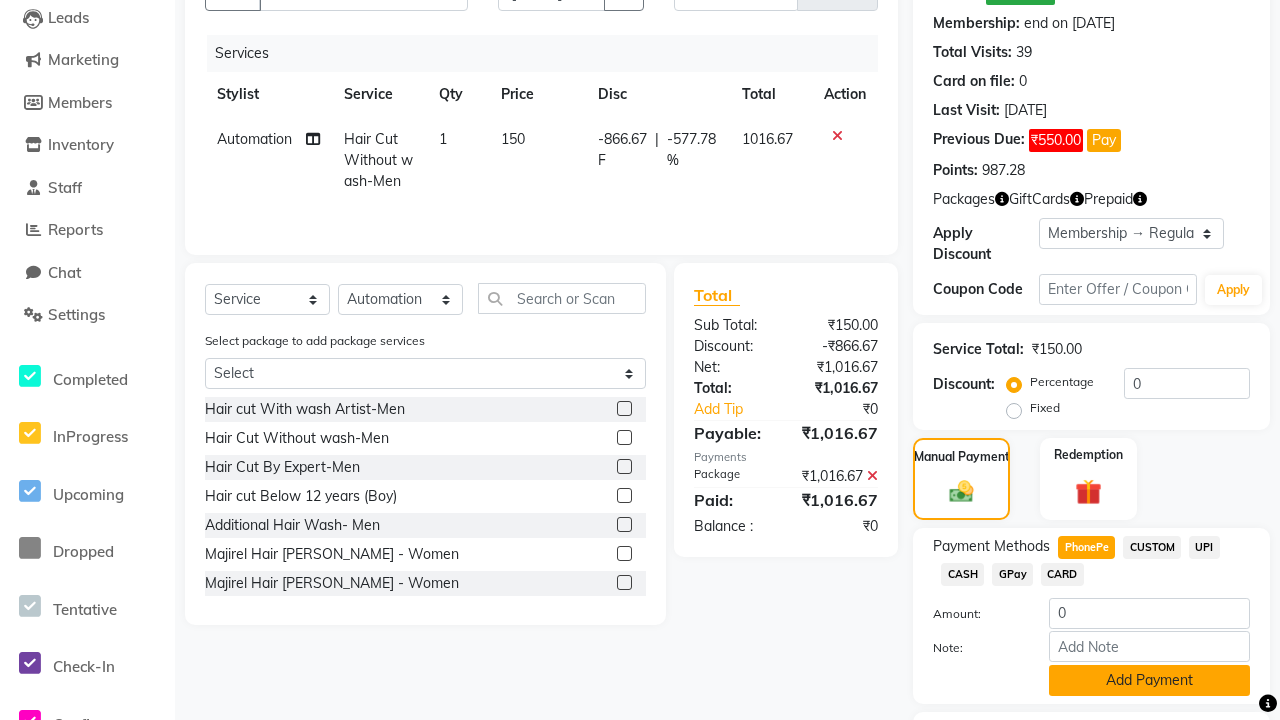 click on "Add Payment" 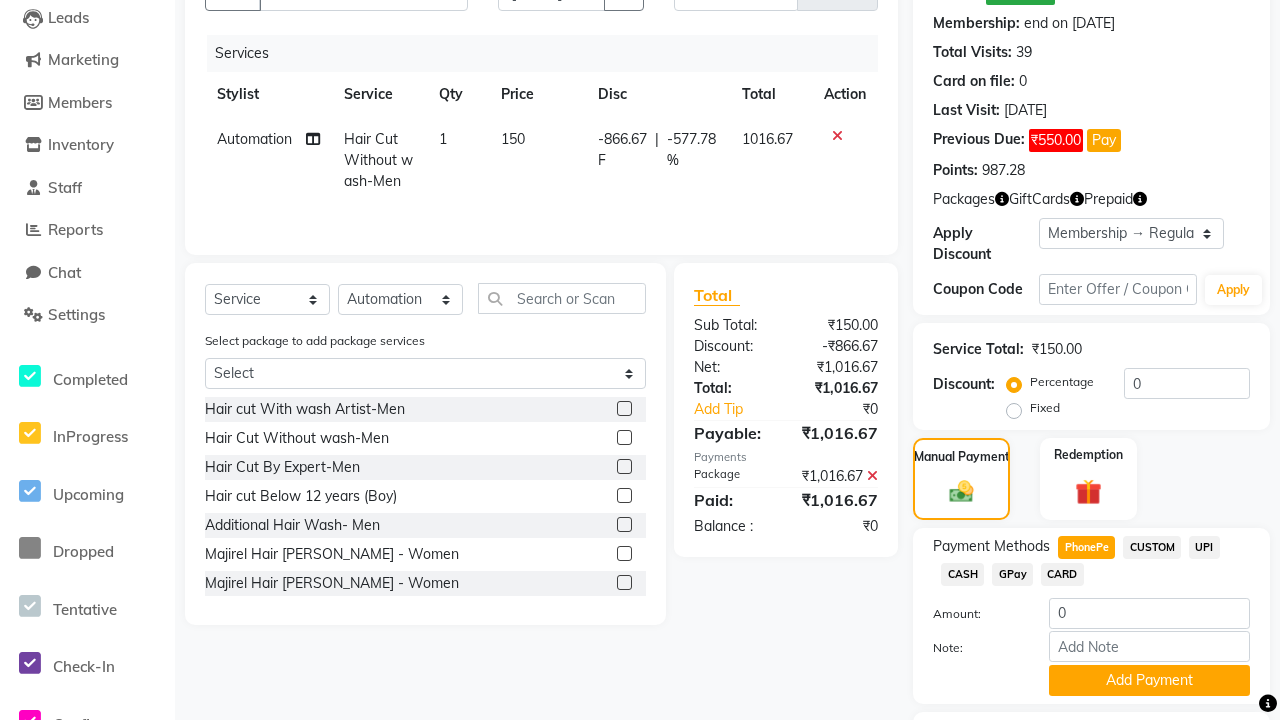click 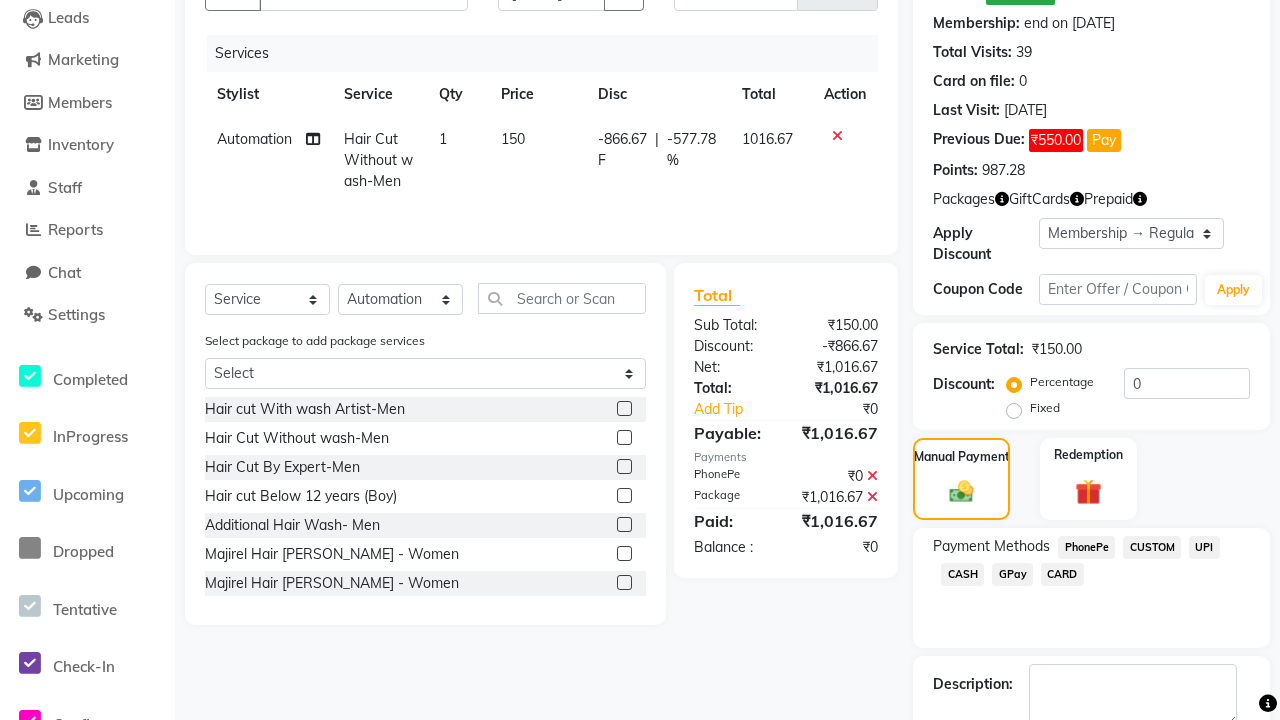 scroll, scrollTop: 325, scrollLeft: 0, axis: vertical 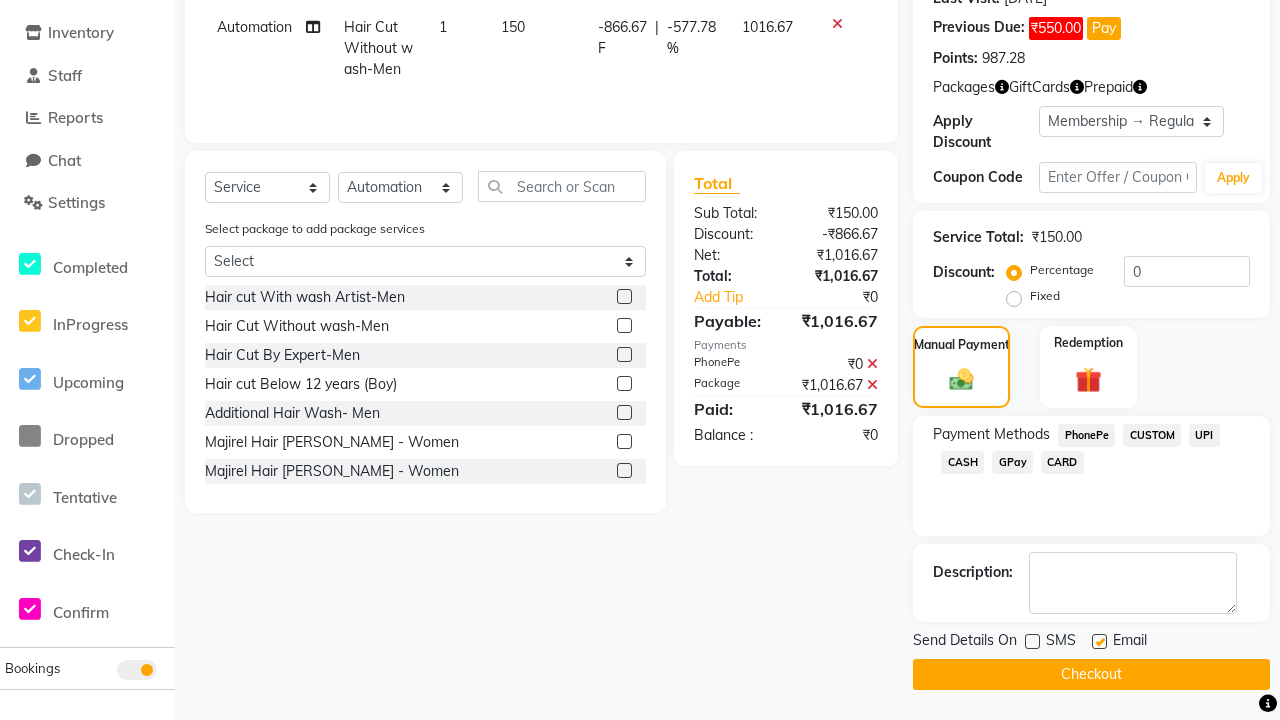 click 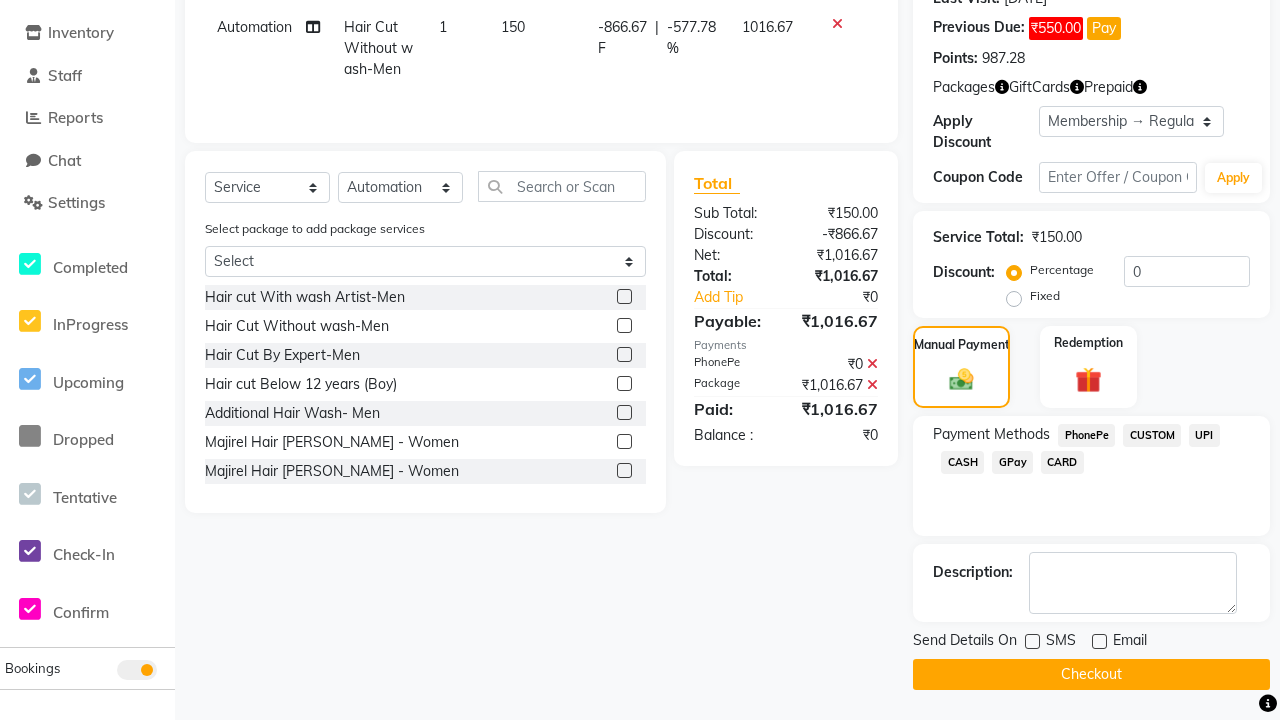 click on "Checkout" 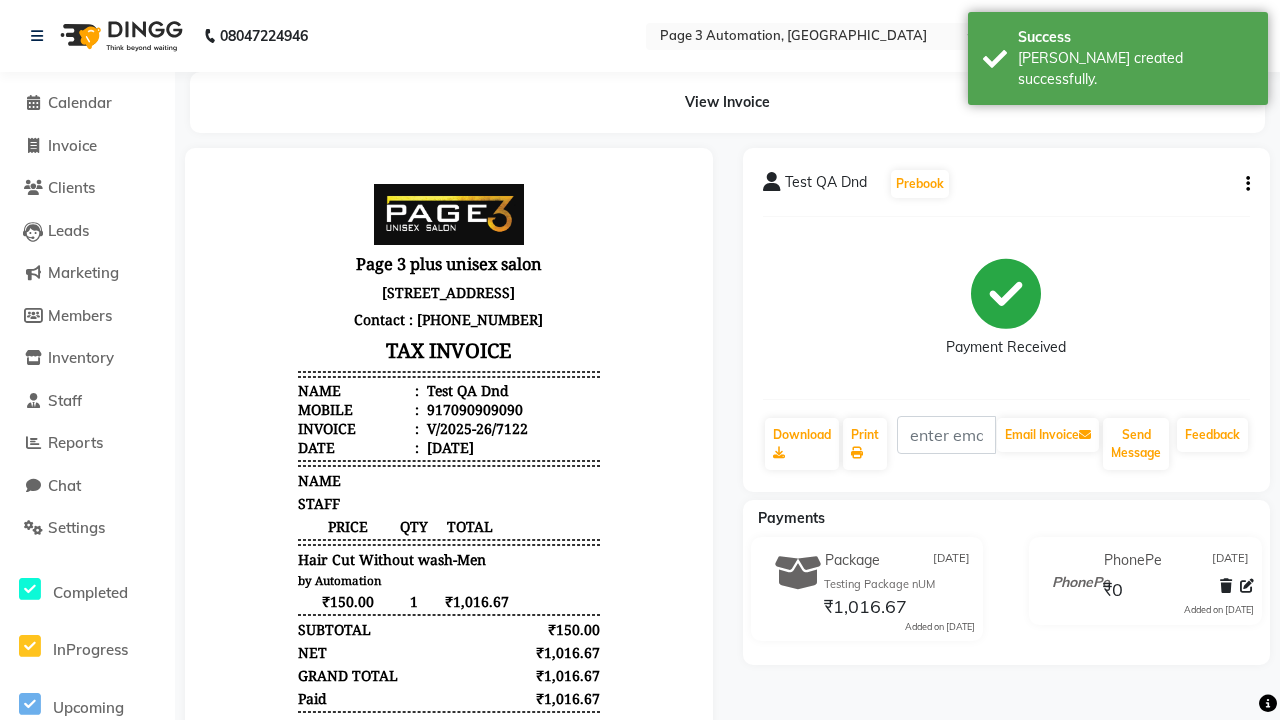 scroll, scrollTop: 0, scrollLeft: 0, axis: both 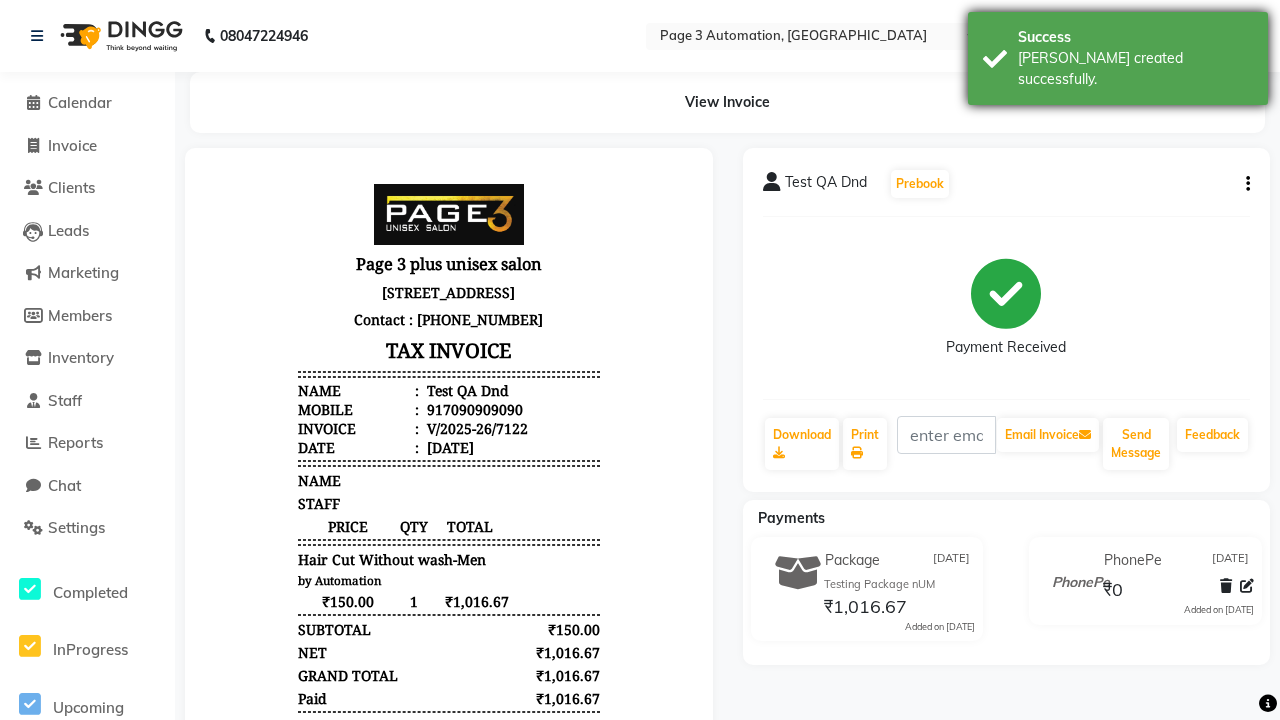 click on "[PERSON_NAME] created successfully." at bounding box center [1135, 69] 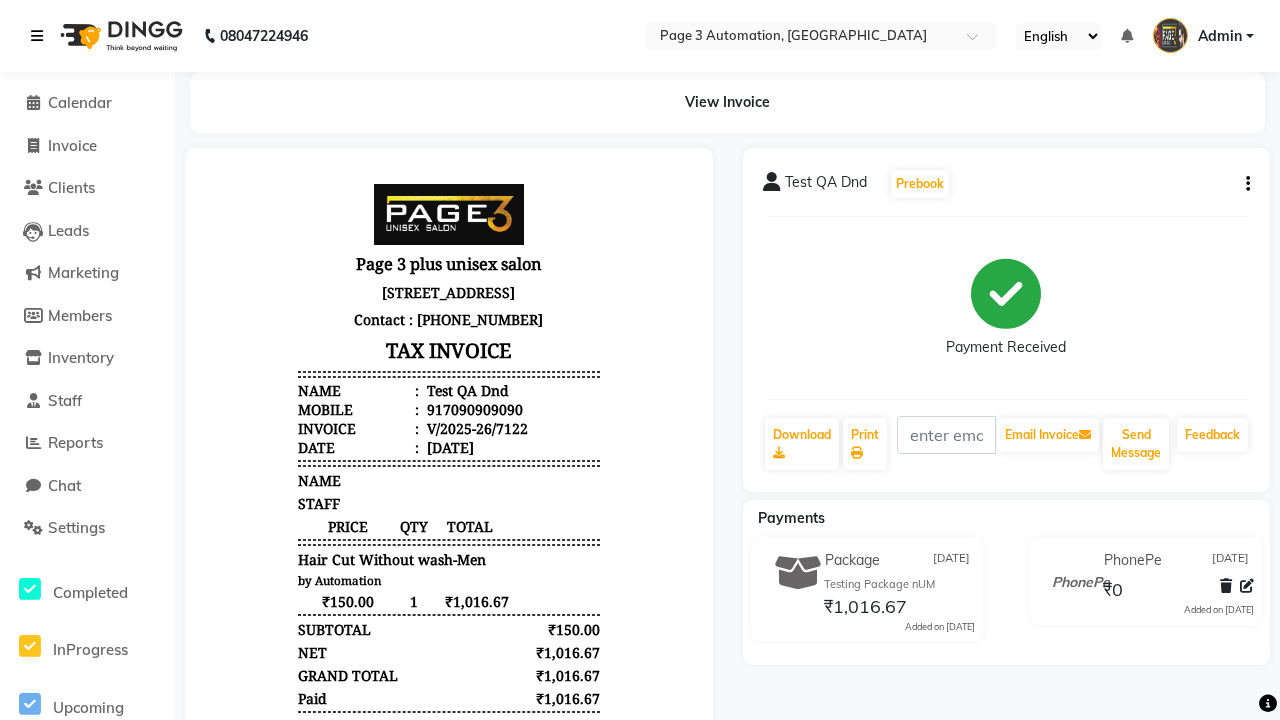 click at bounding box center [37, 36] 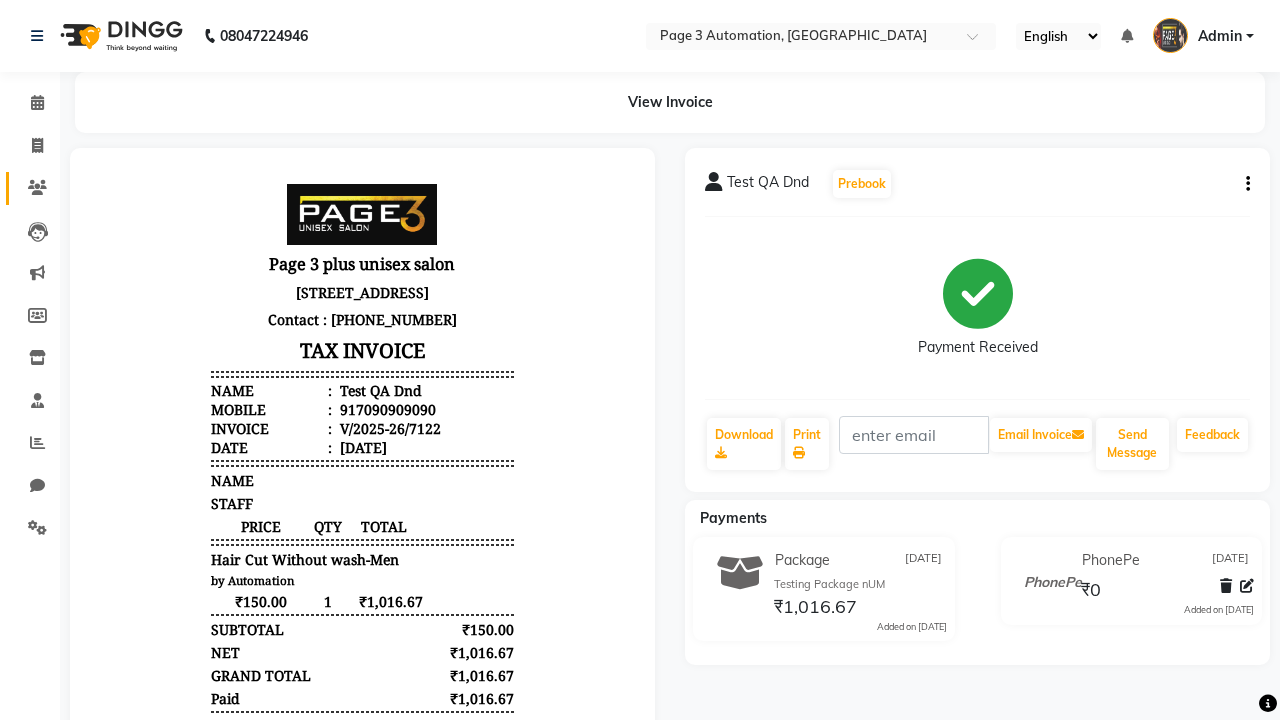 click 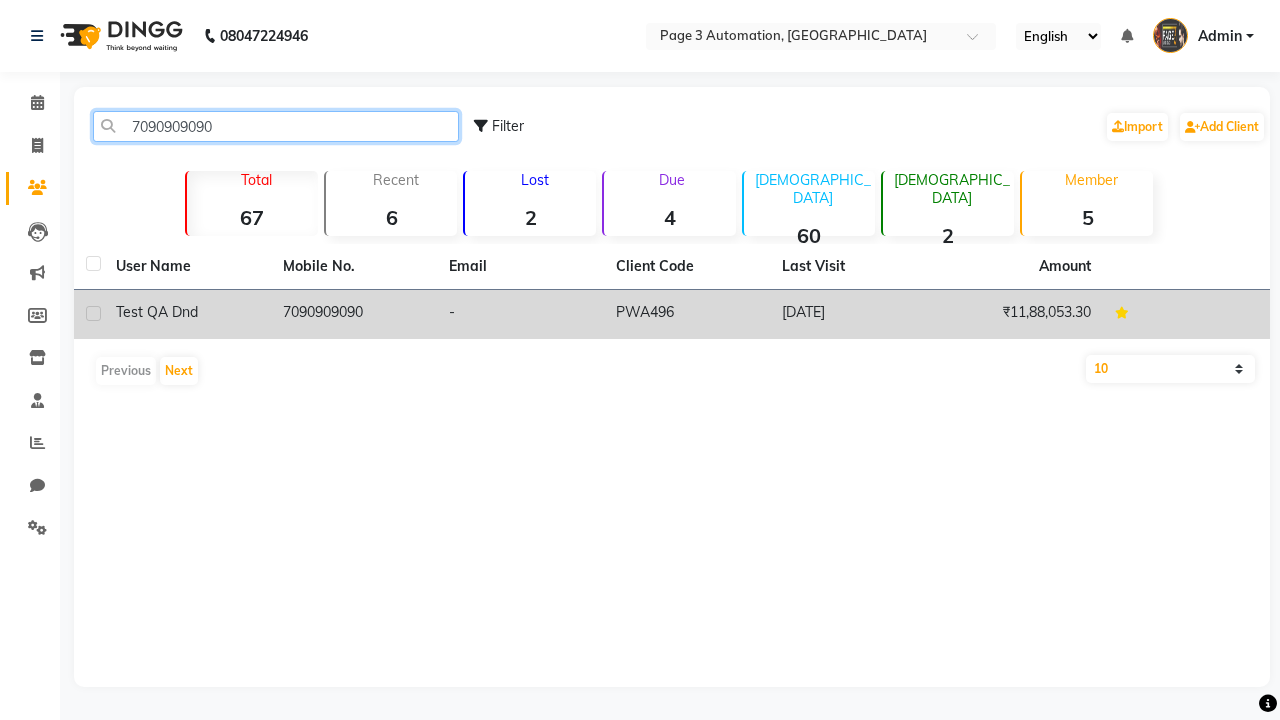 type on "7090909090" 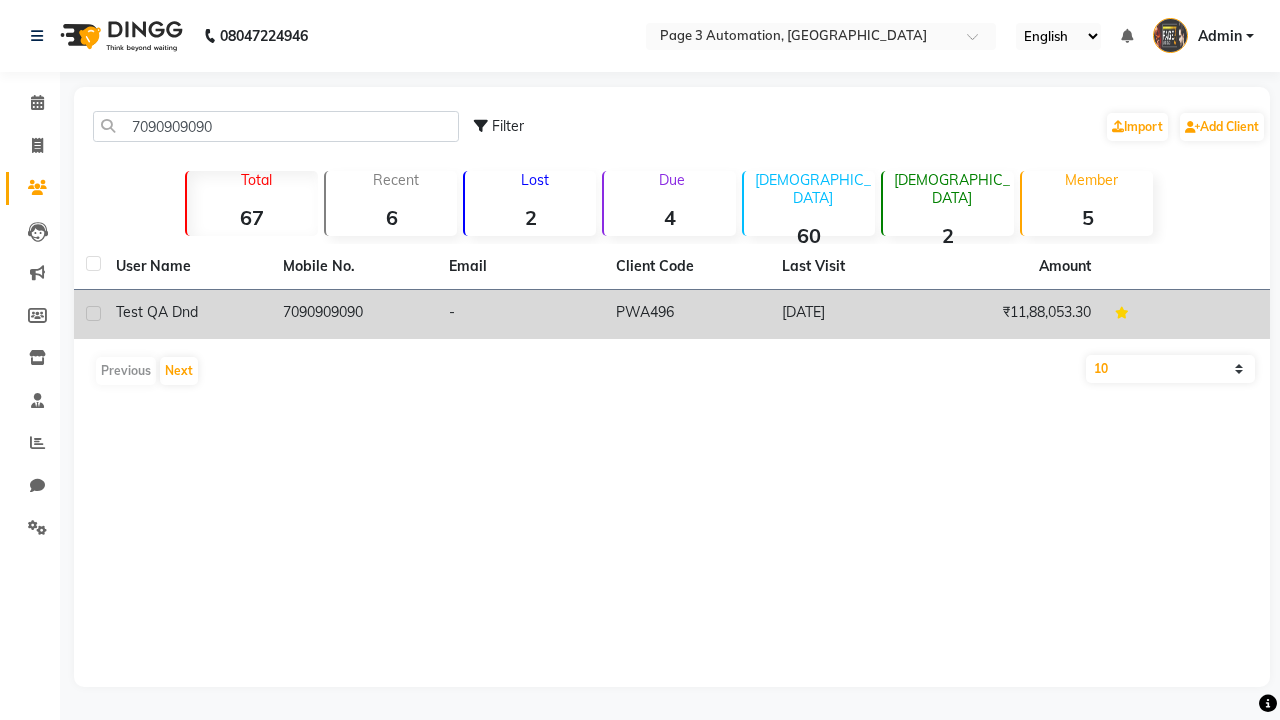click on "7090909090" 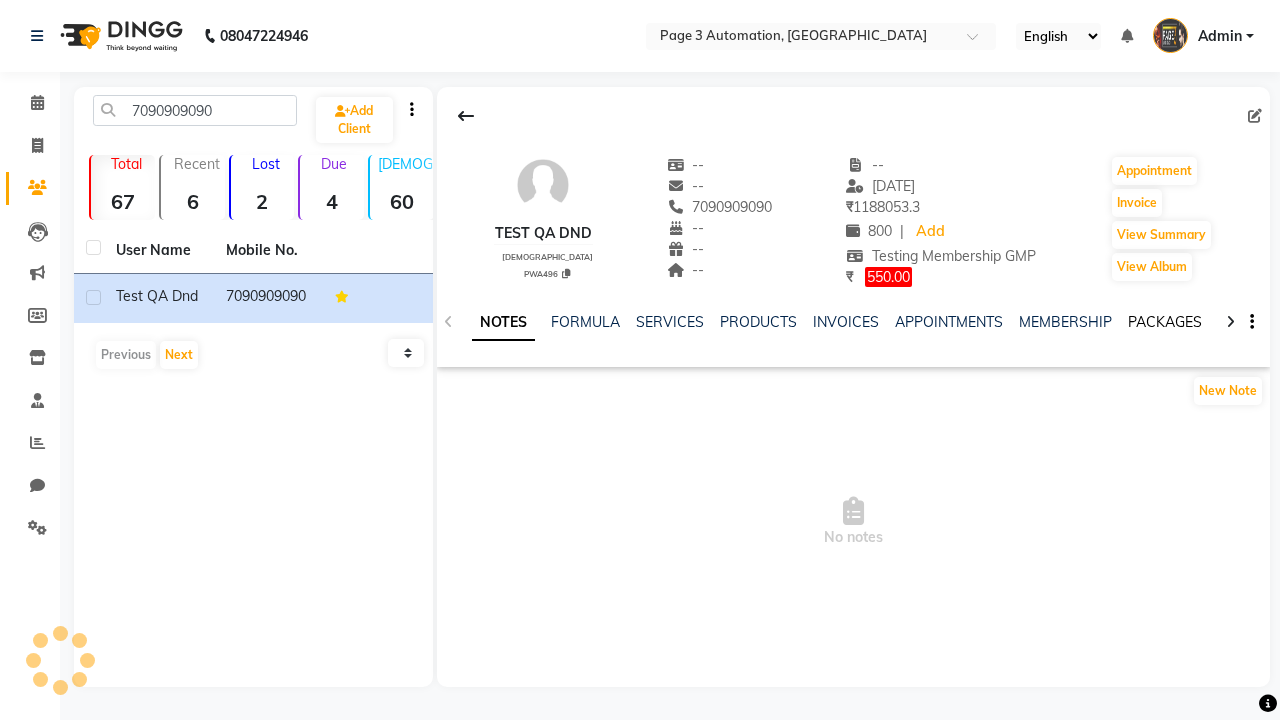 click on "PACKAGES" 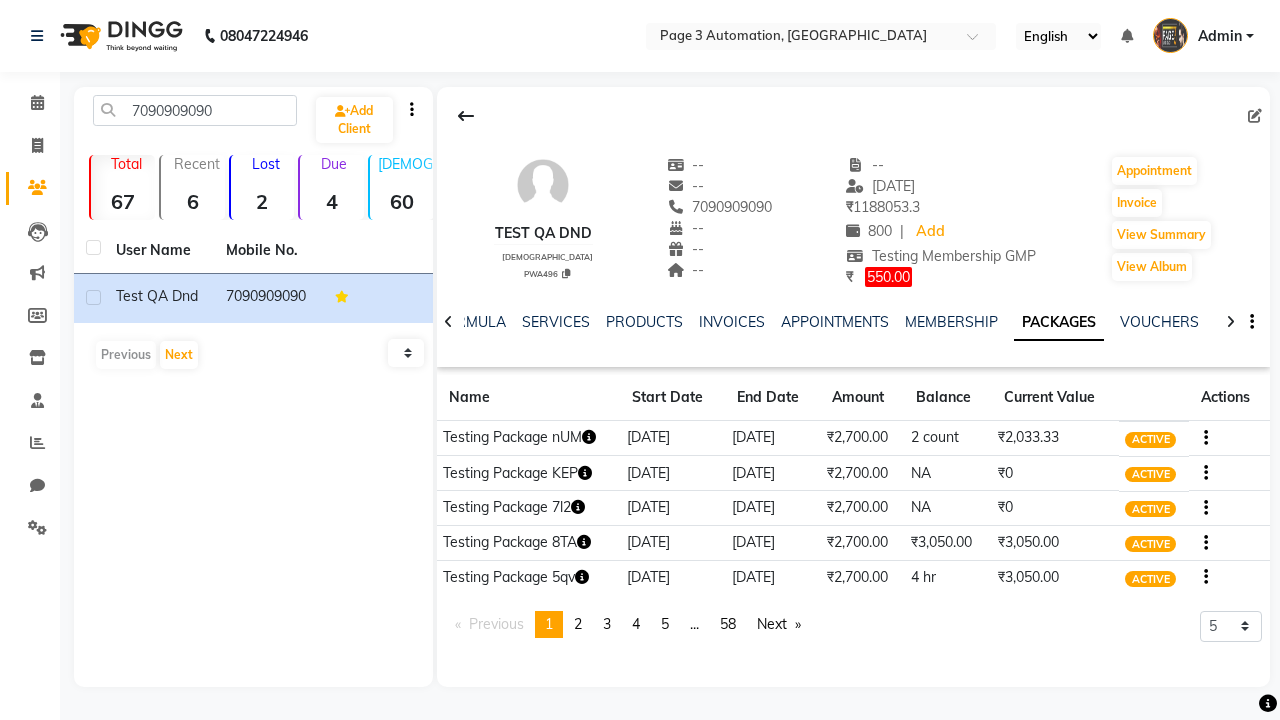 click 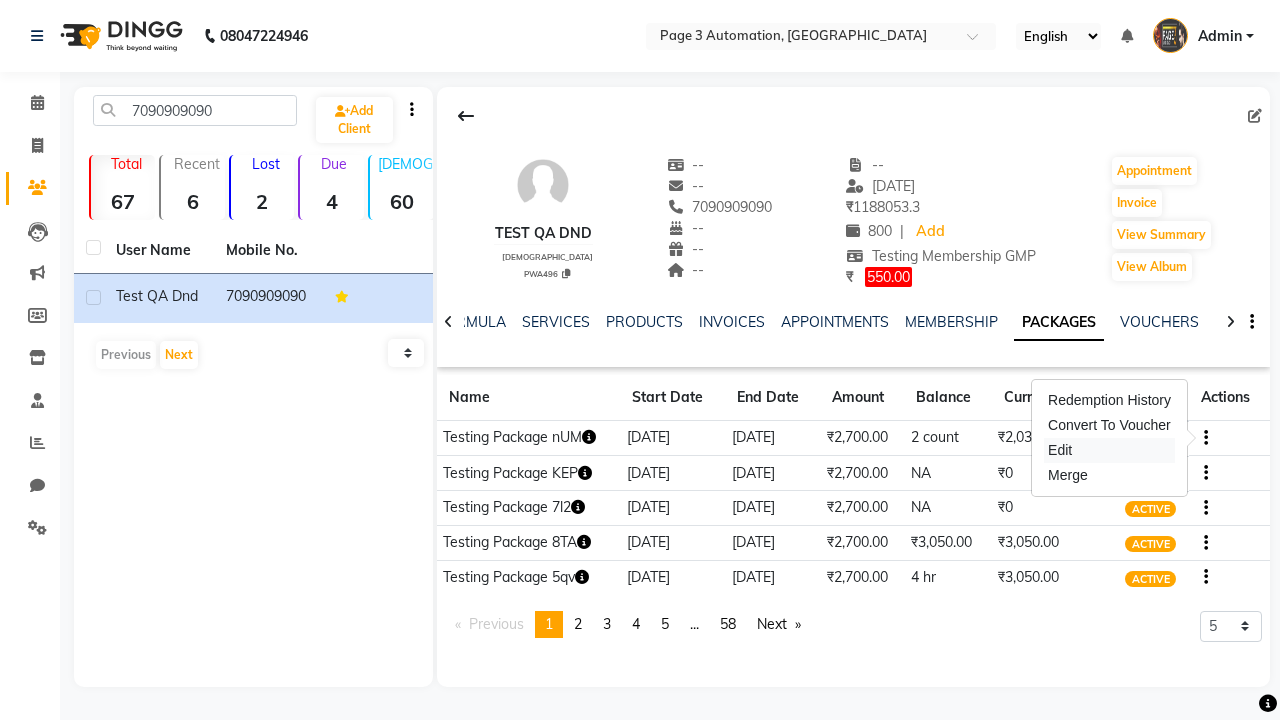 click on "Edit" at bounding box center [1109, 450] 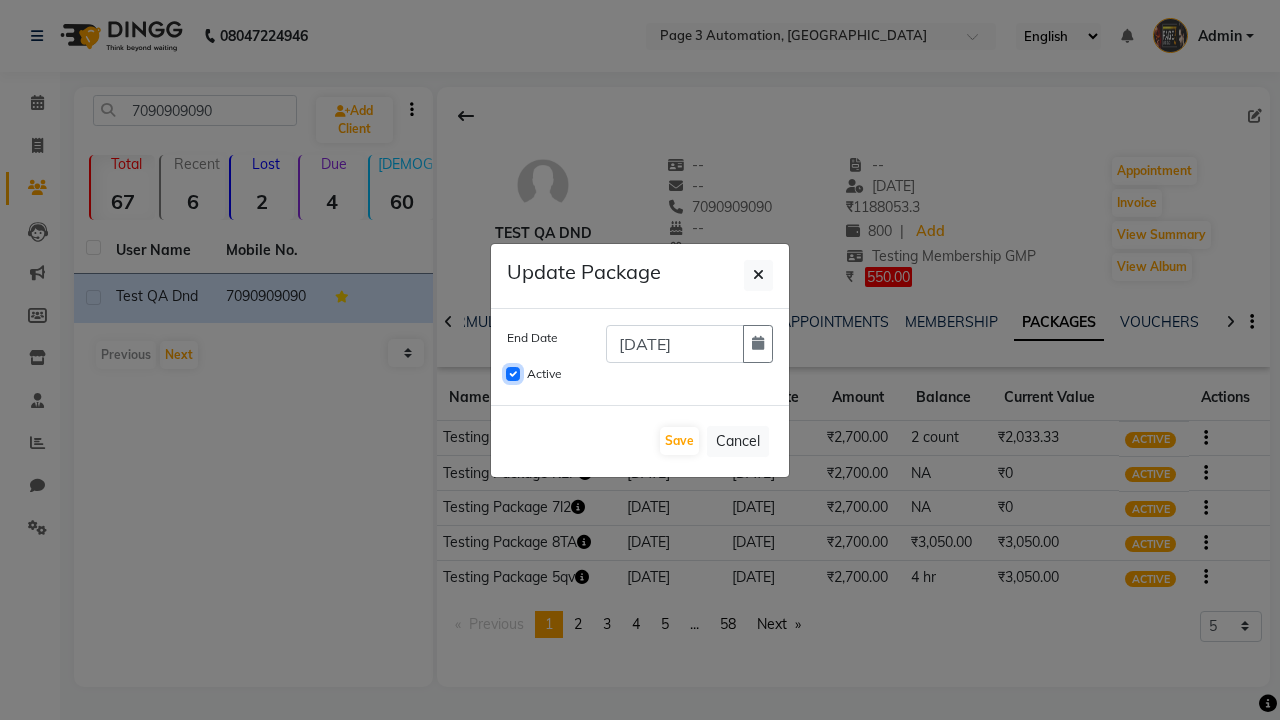 click on "Active" at bounding box center [513, 374] 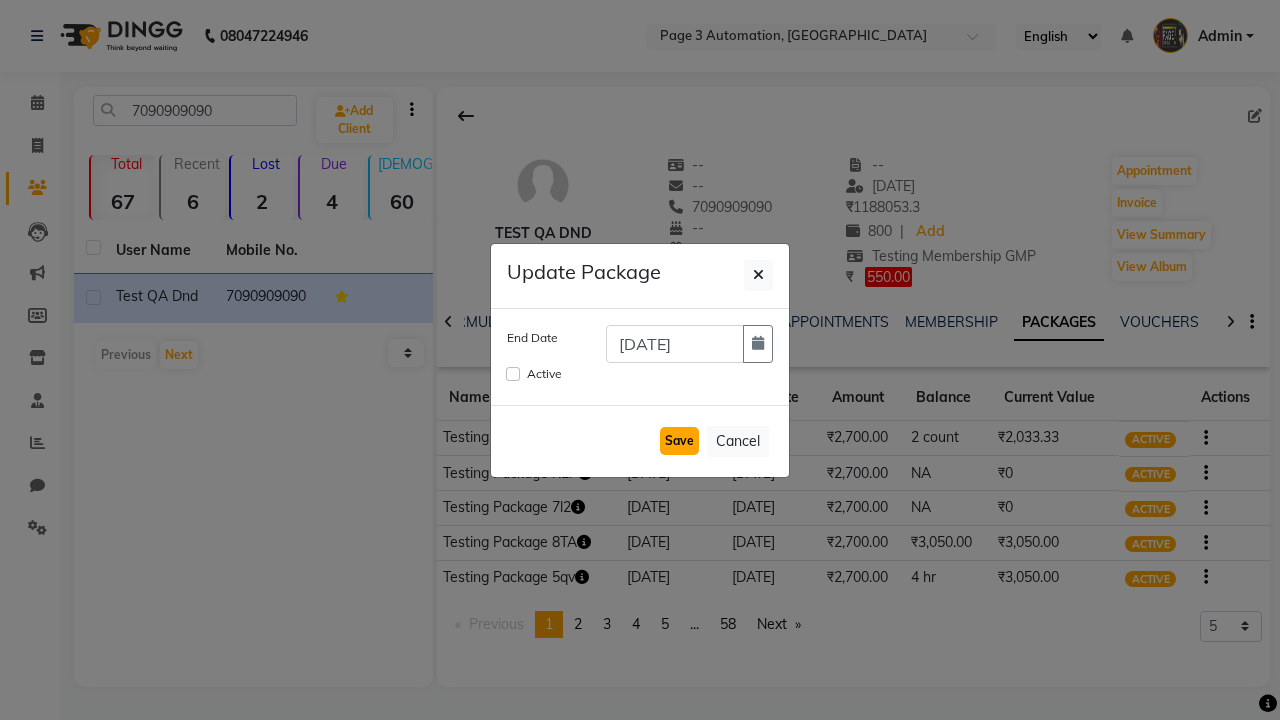 click on "Save" 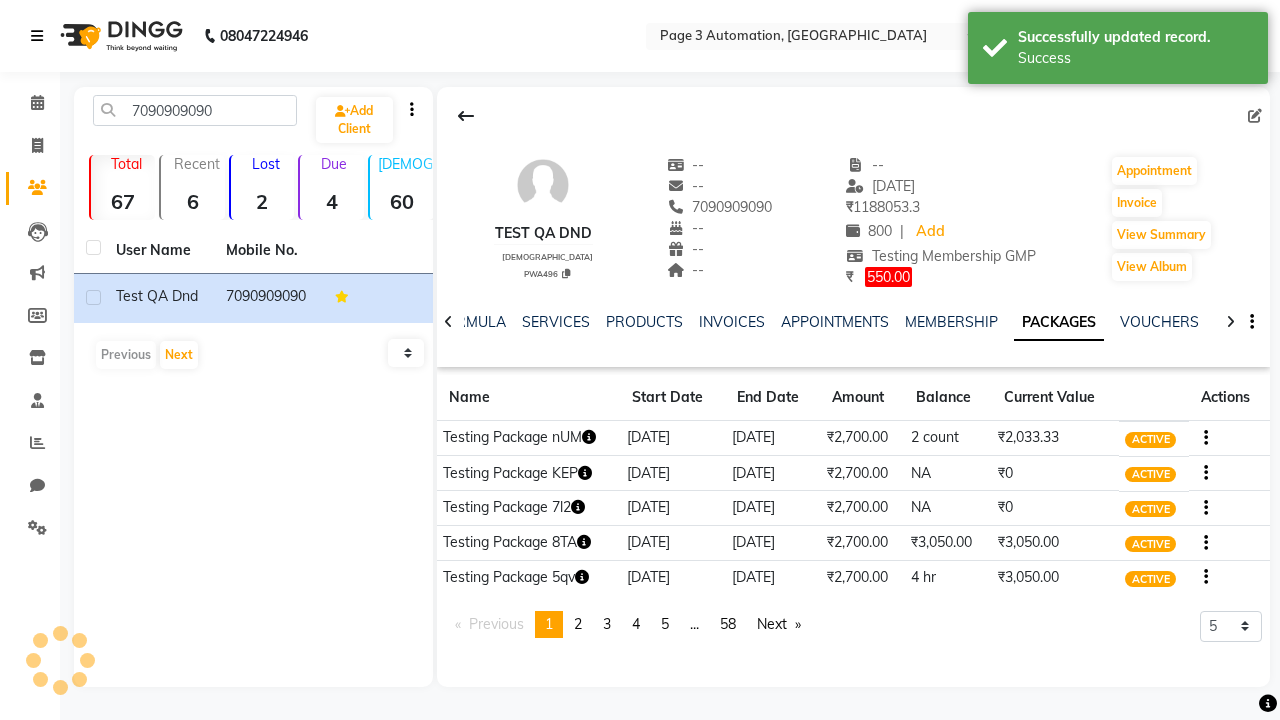 click on "Success" at bounding box center [1135, 58] 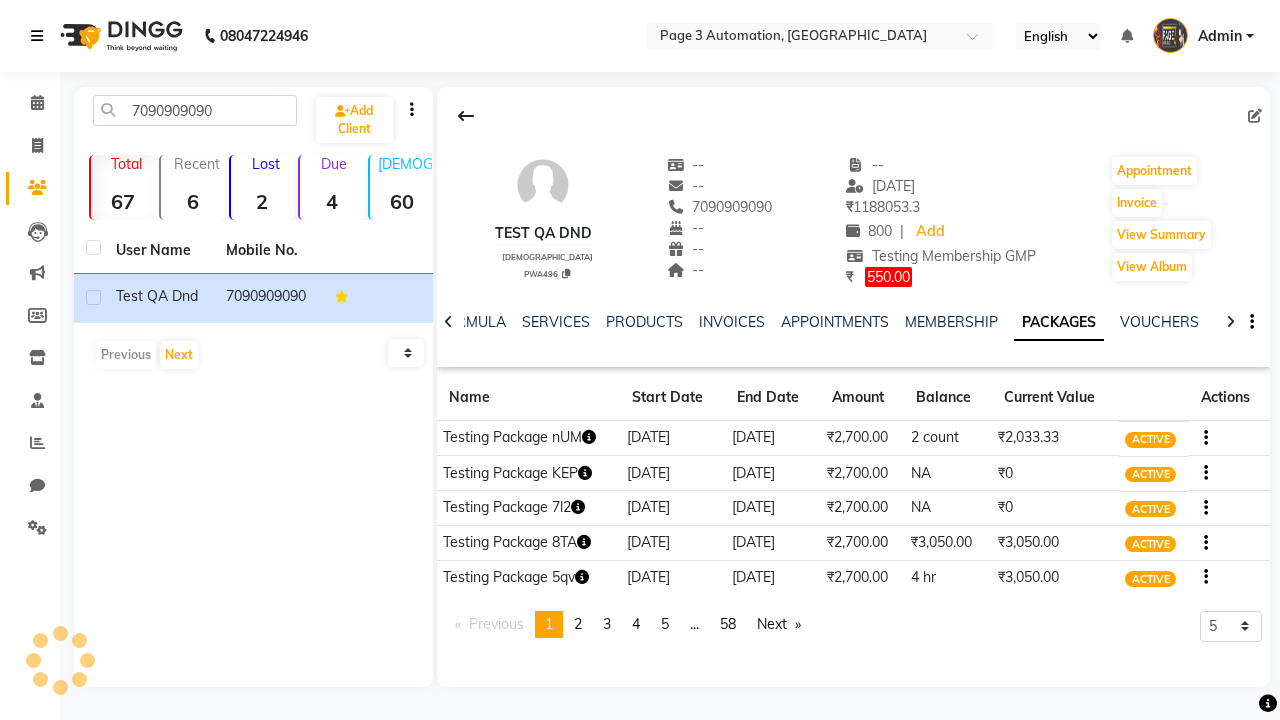 click at bounding box center (37, 36) 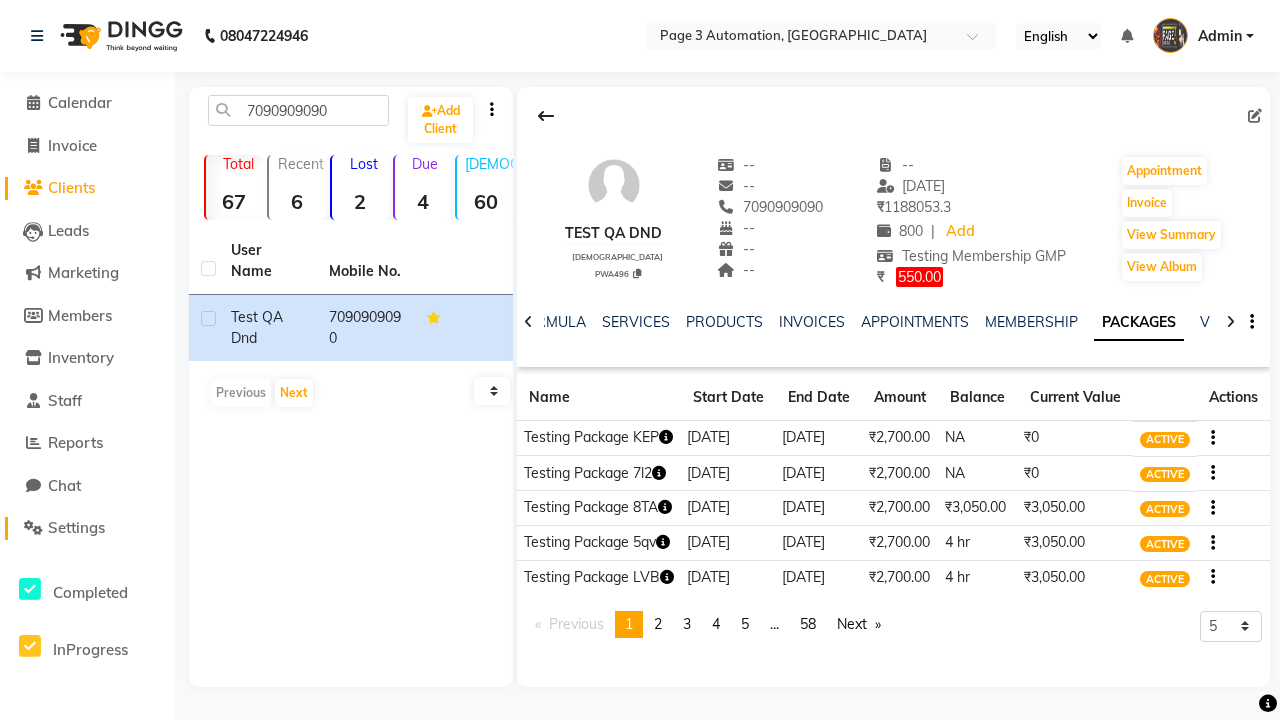click on "Settings" 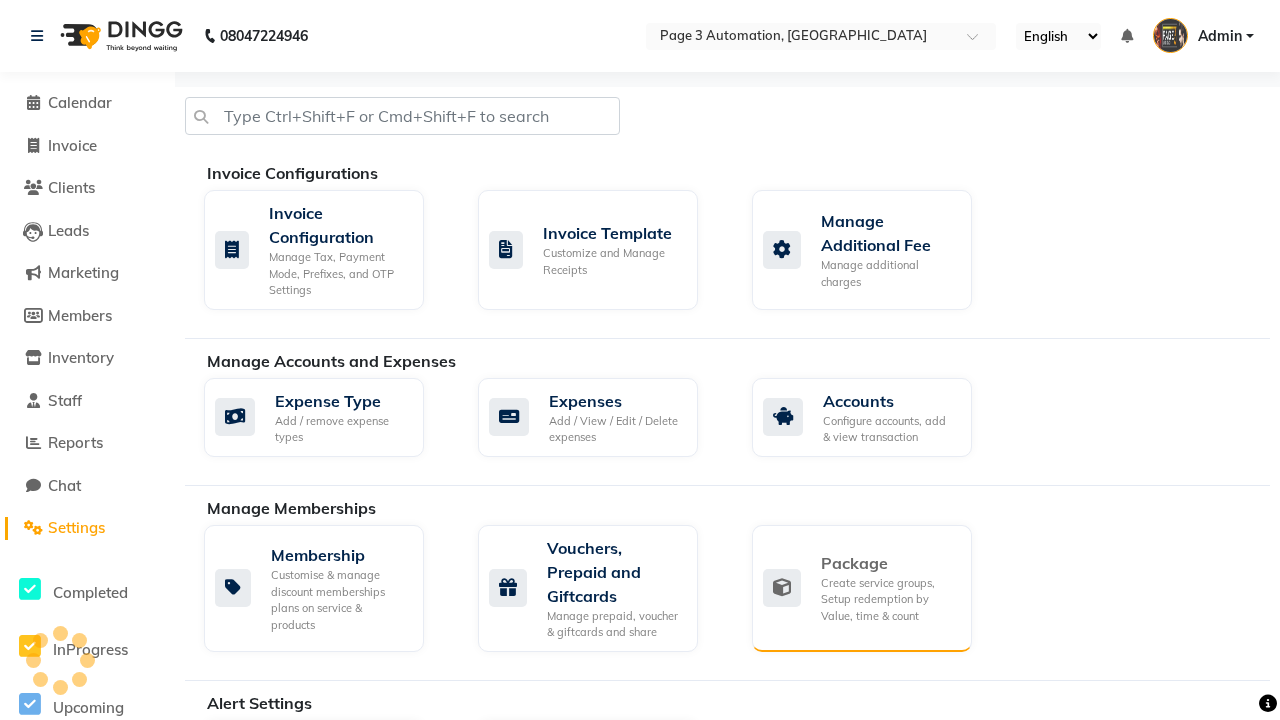 click on "Package" 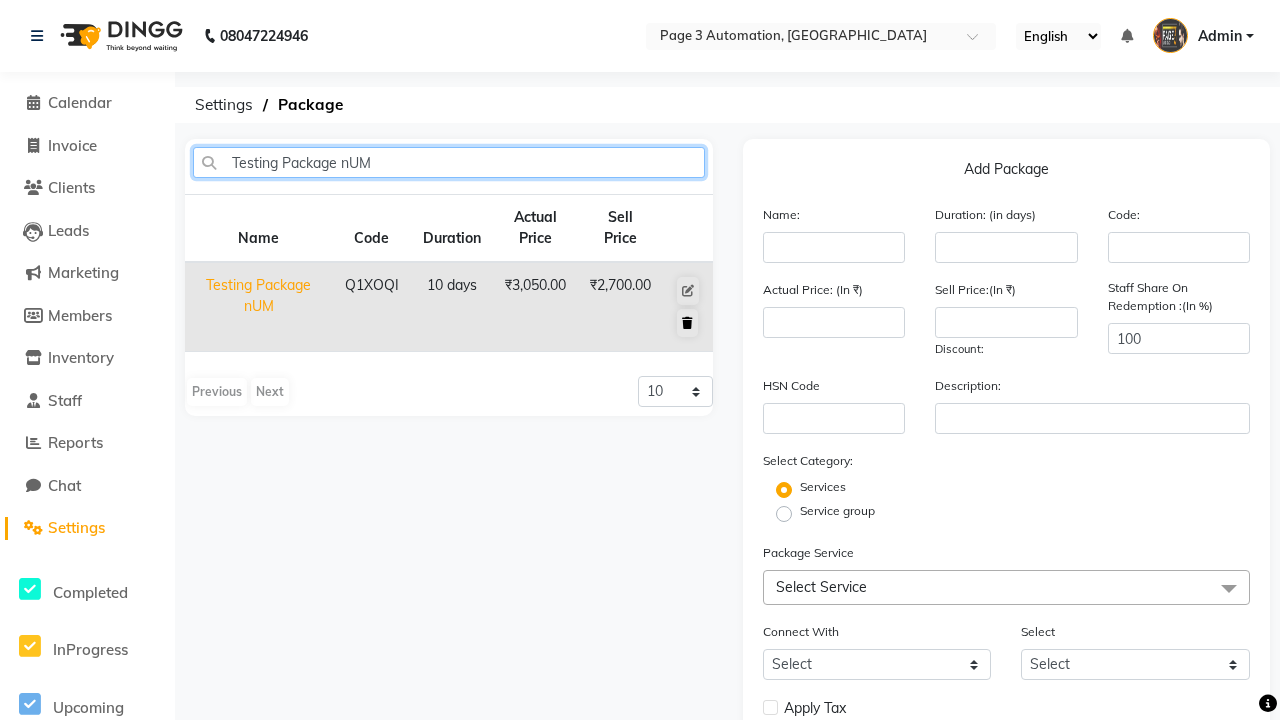 type on "Testing Package nUM" 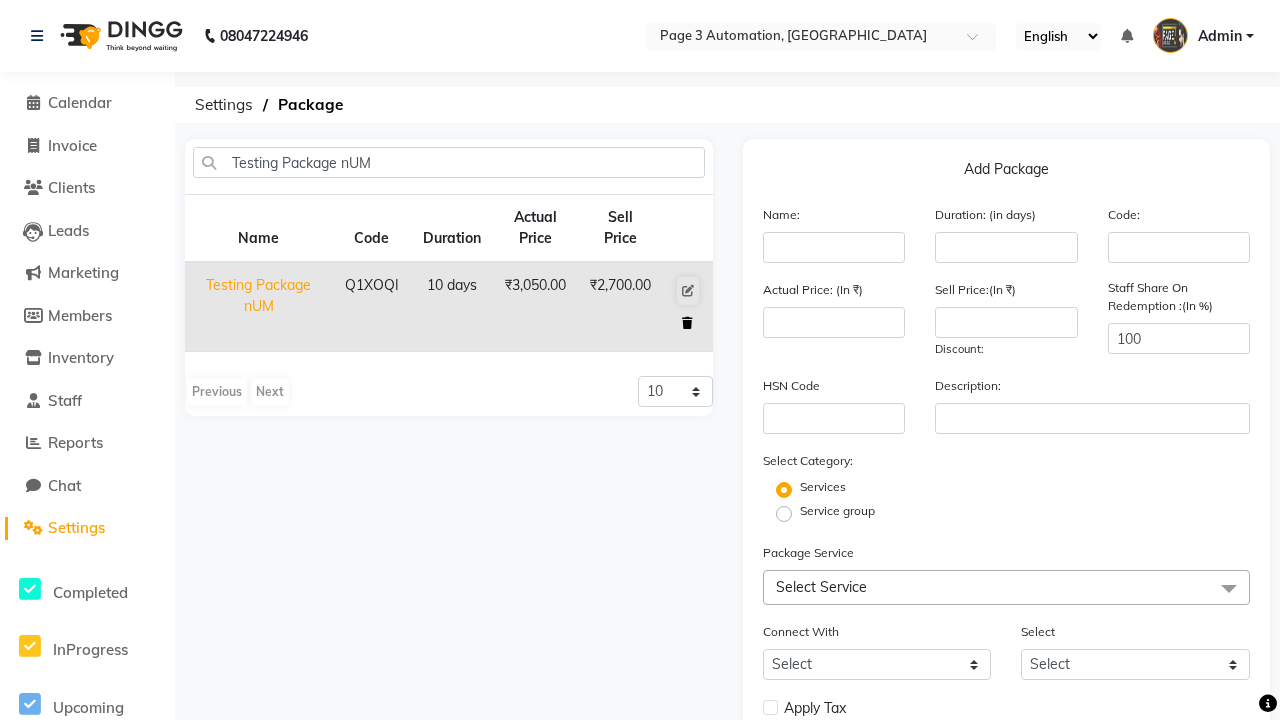 click 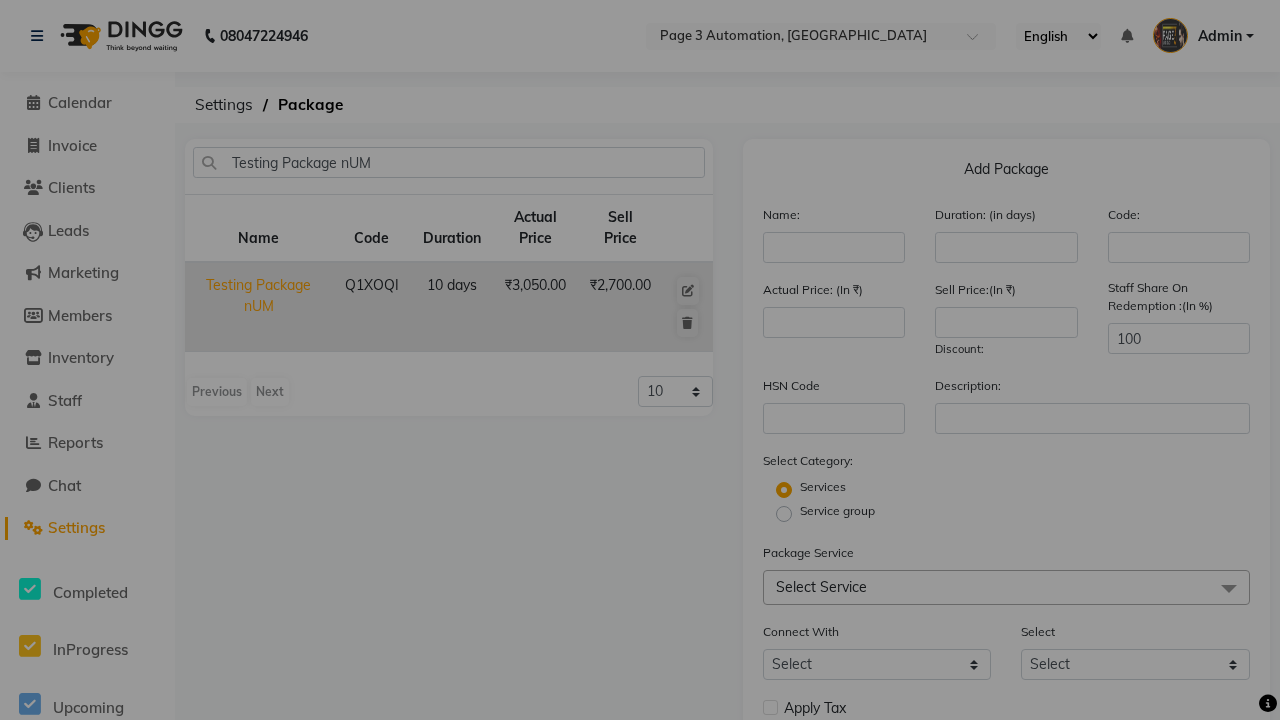 click on "Yes" at bounding box center (606, 482) 